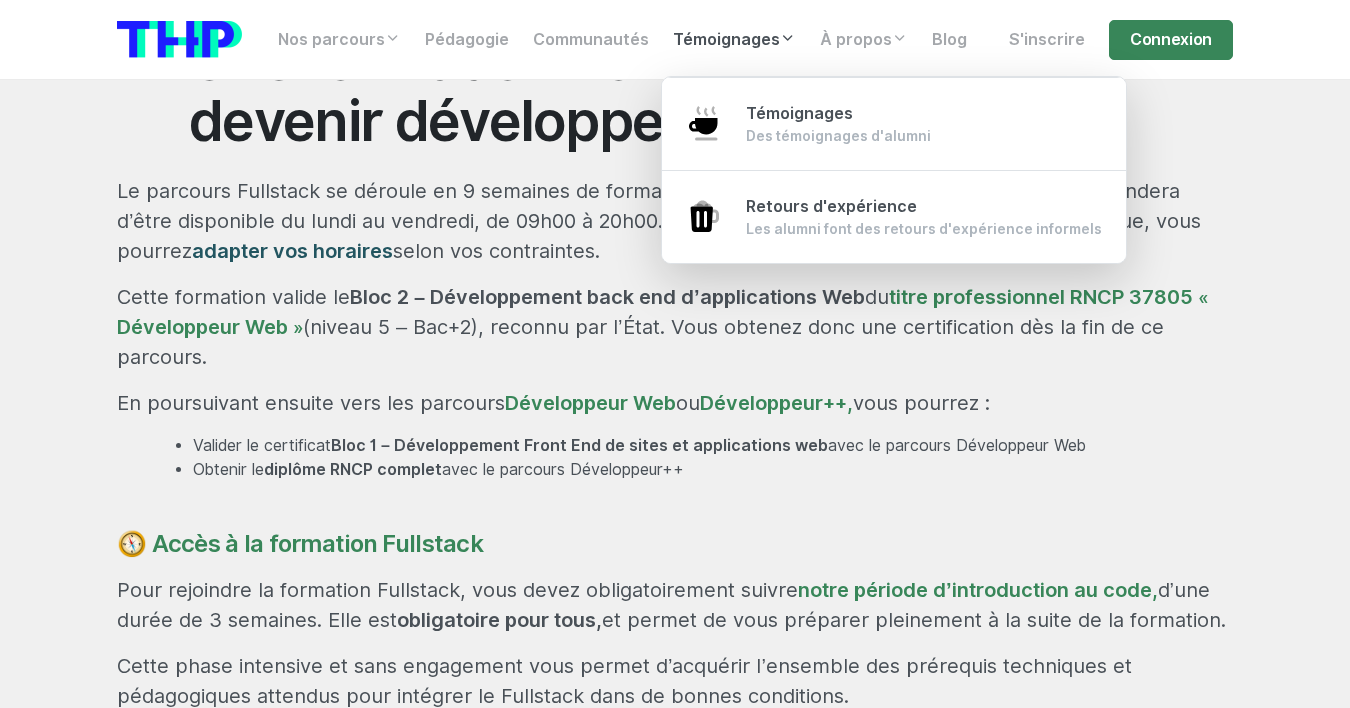 scroll, scrollTop: 0, scrollLeft: 0, axis: both 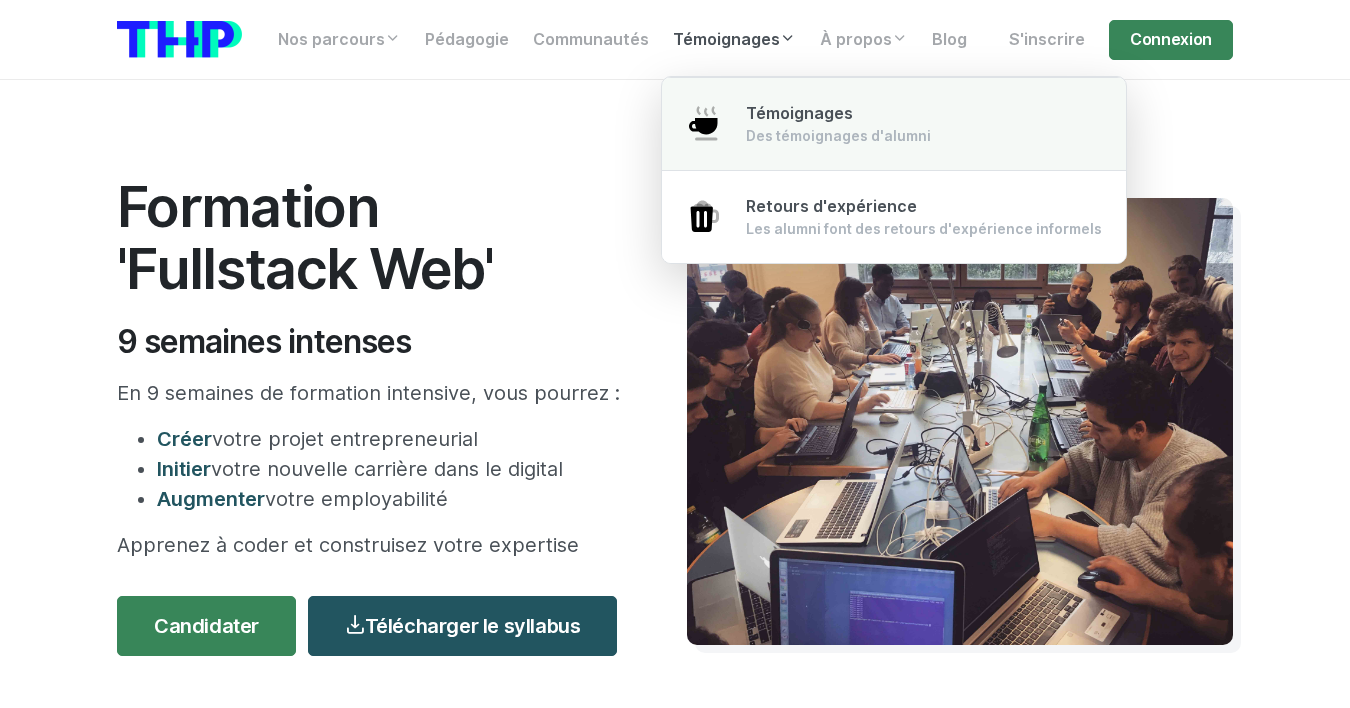click on "Témoignages
Des témoignages d'alumni" at bounding box center (894, 124) 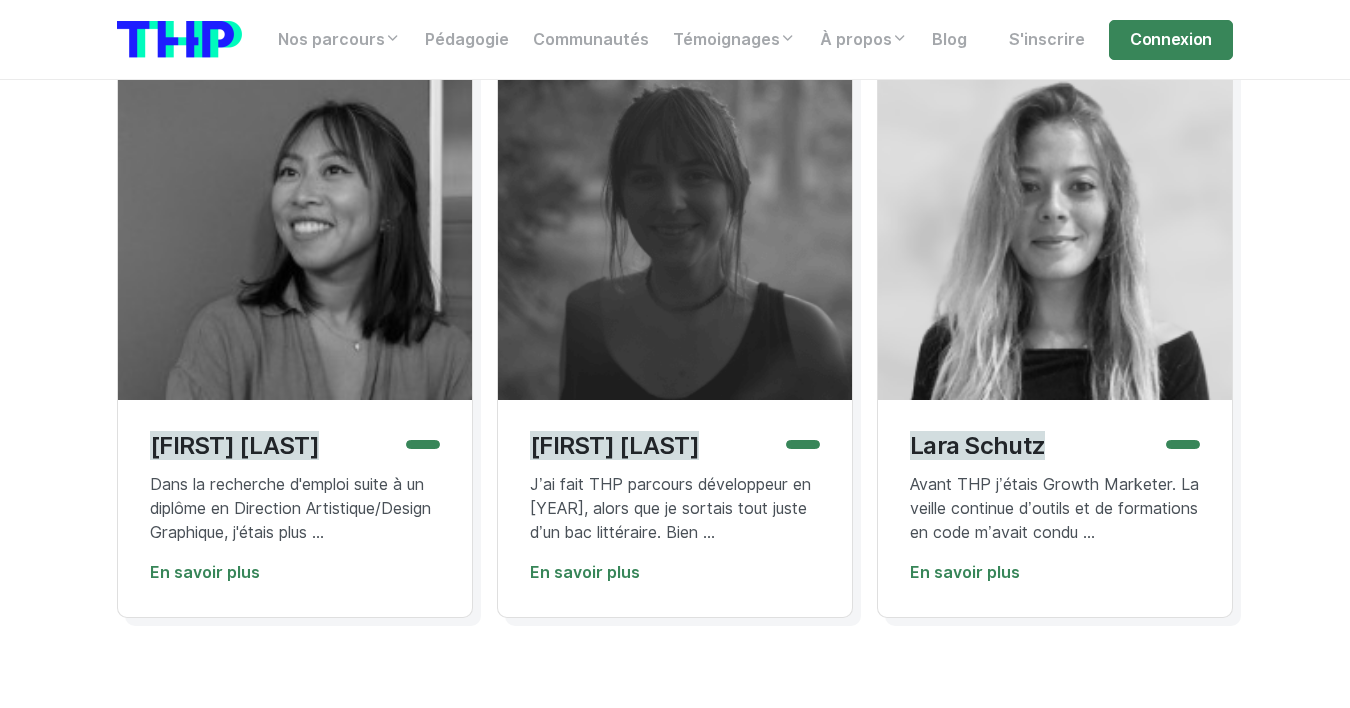 scroll, scrollTop: 506, scrollLeft: 0, axis: vertical 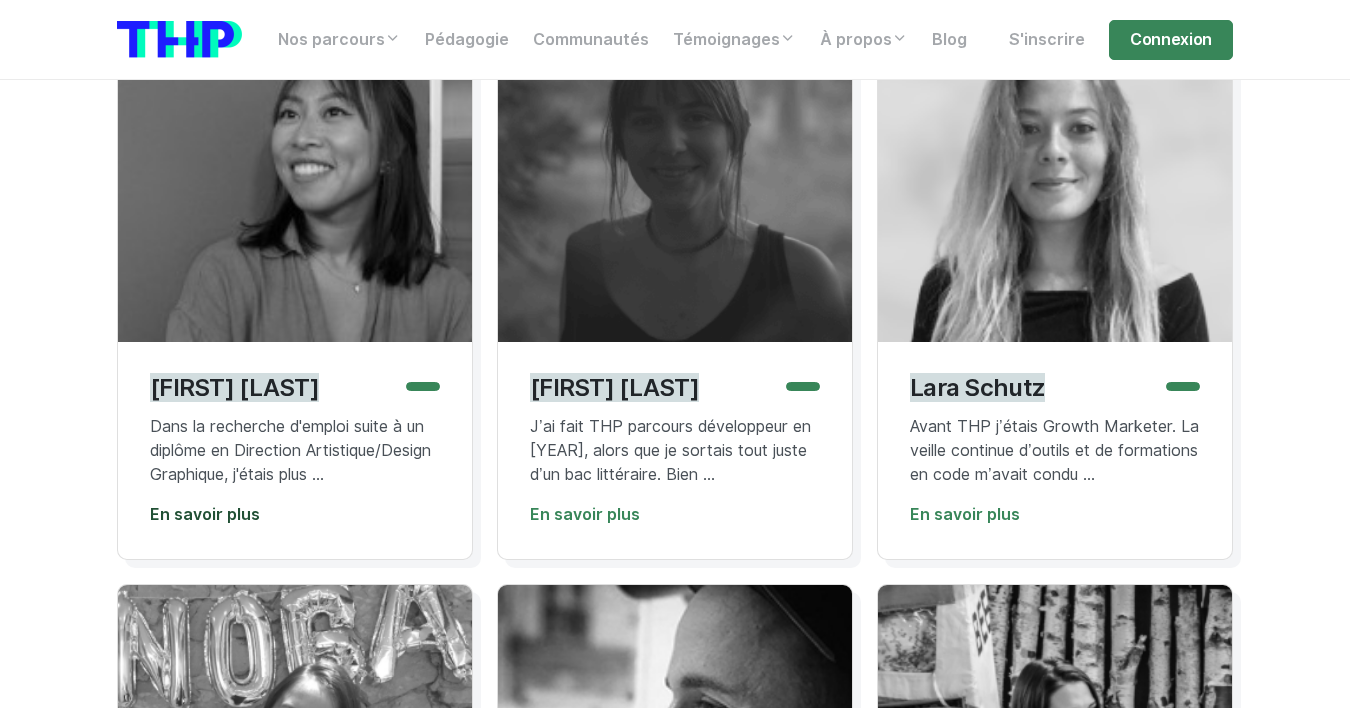 click on "En savoir plus" at bounding box center (205, 514) 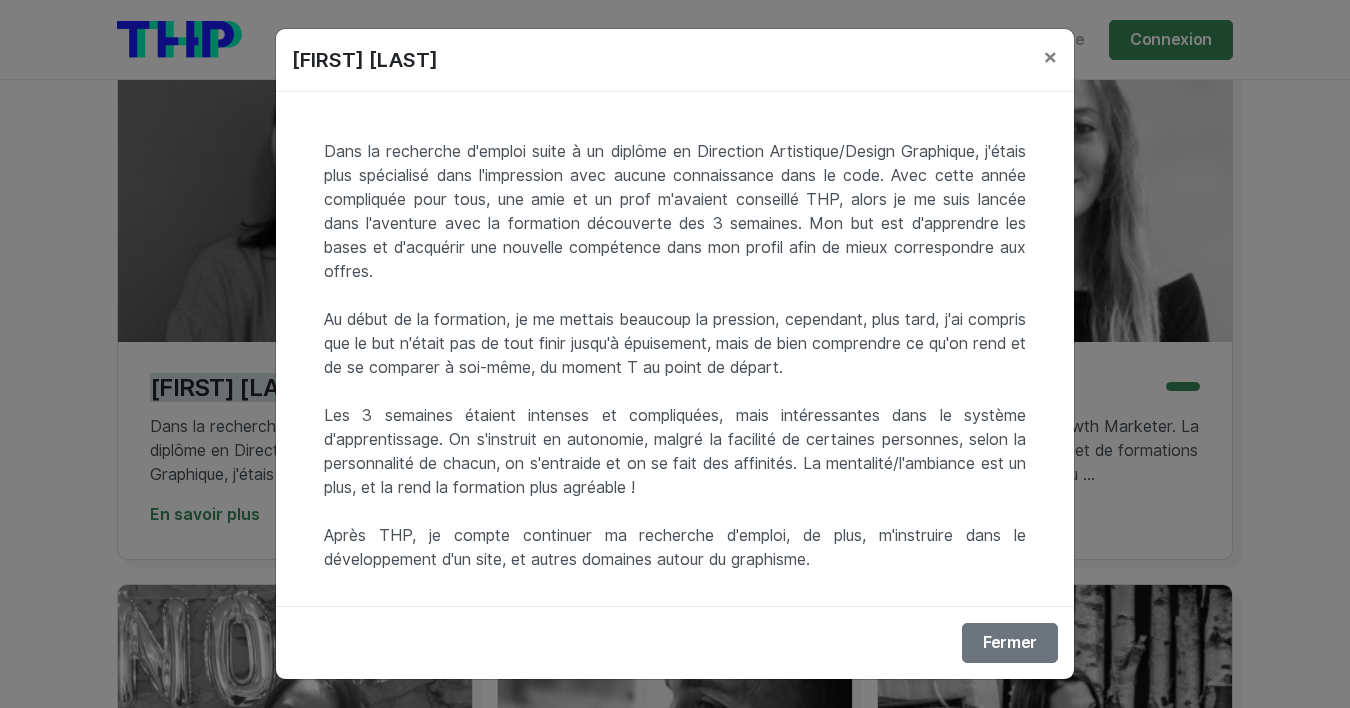 scroll, scrollTop: 14, scrollLeft: 0, axis: vertical 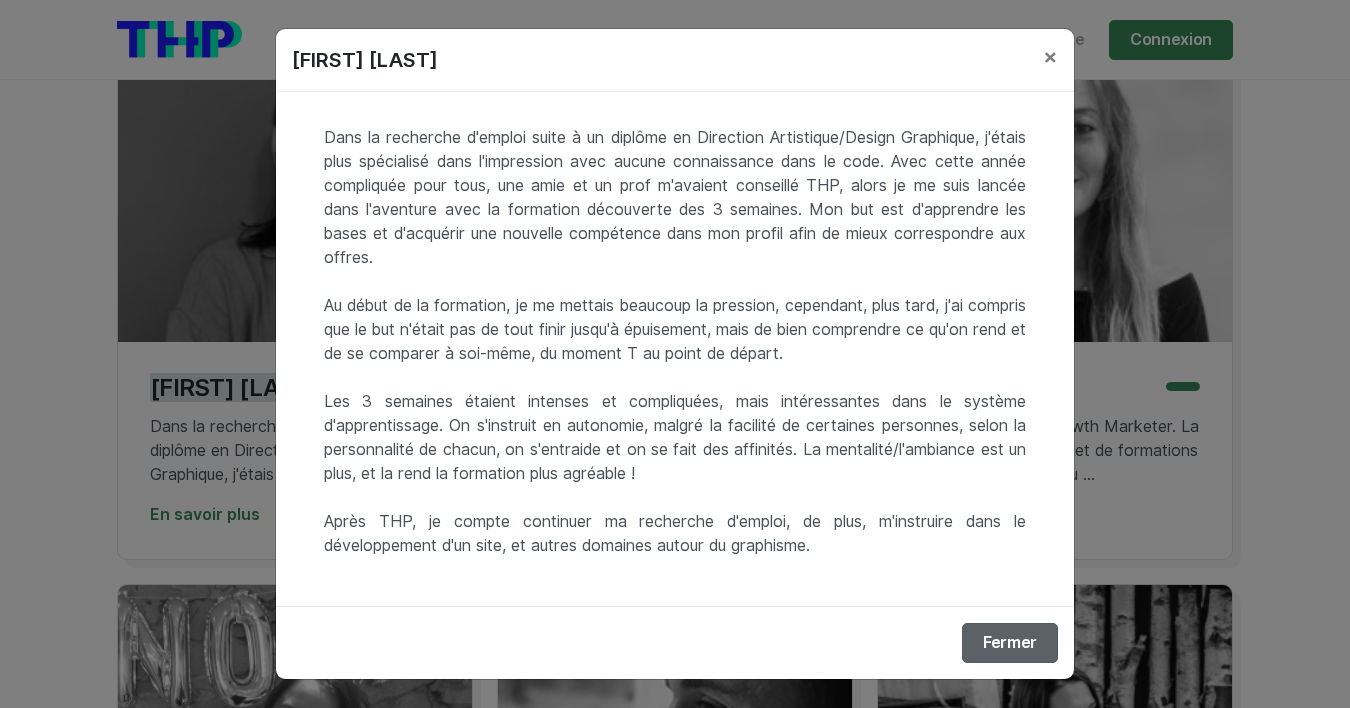 click on "Fermer" at bounding box center [1010, 643] 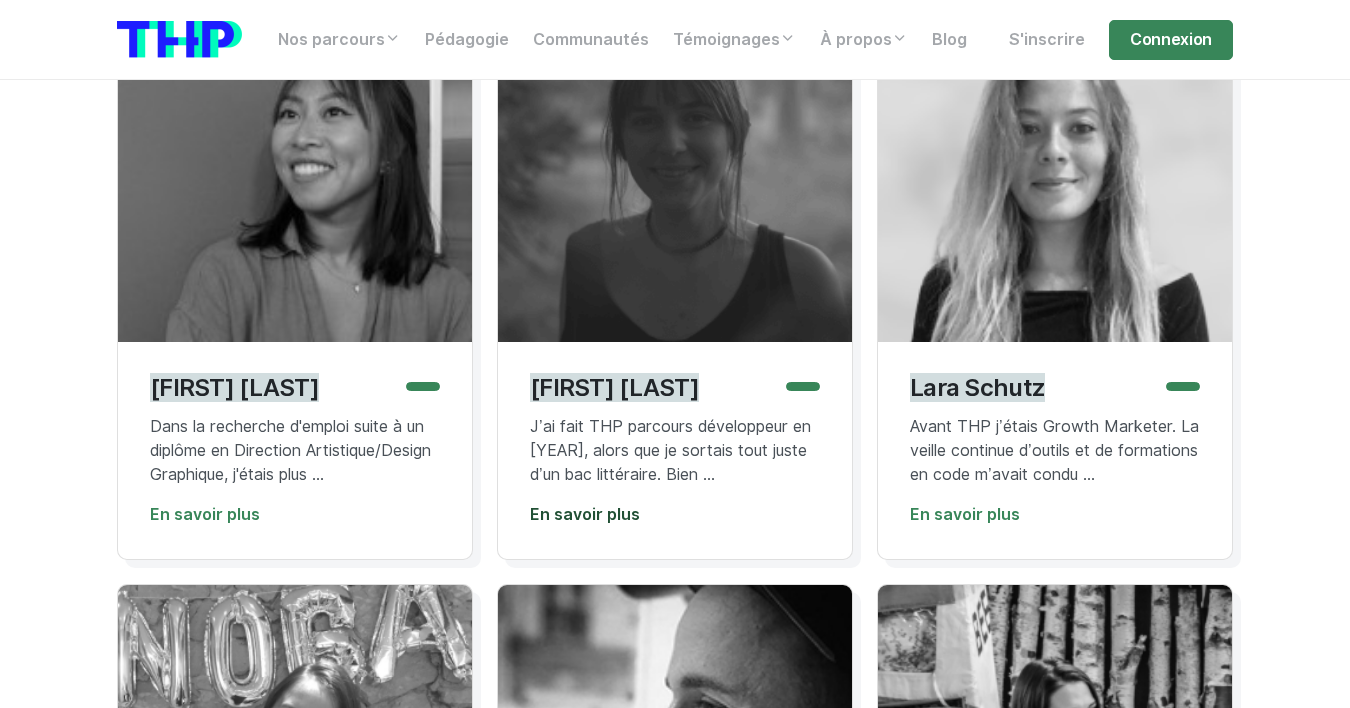 click on "En savoir plus" at bounding box center (585, 514) 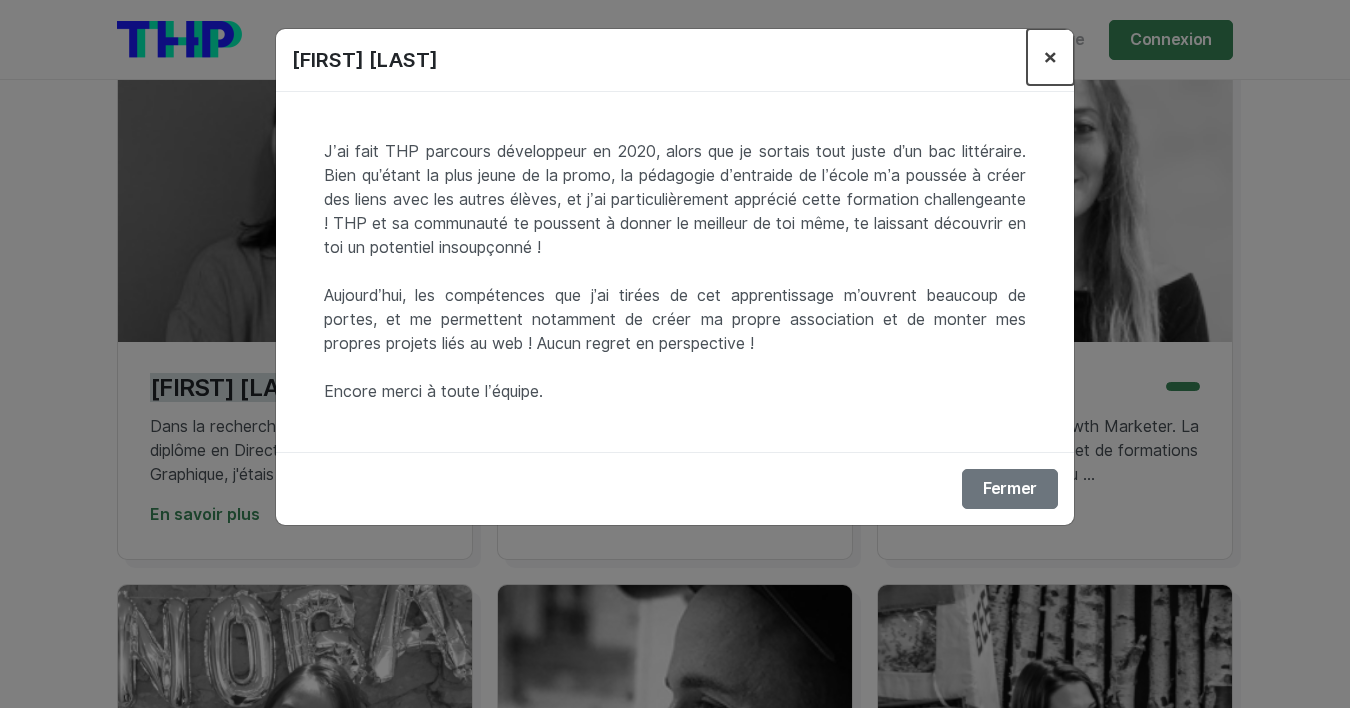click on "×" at bounding box center [1050, 56] 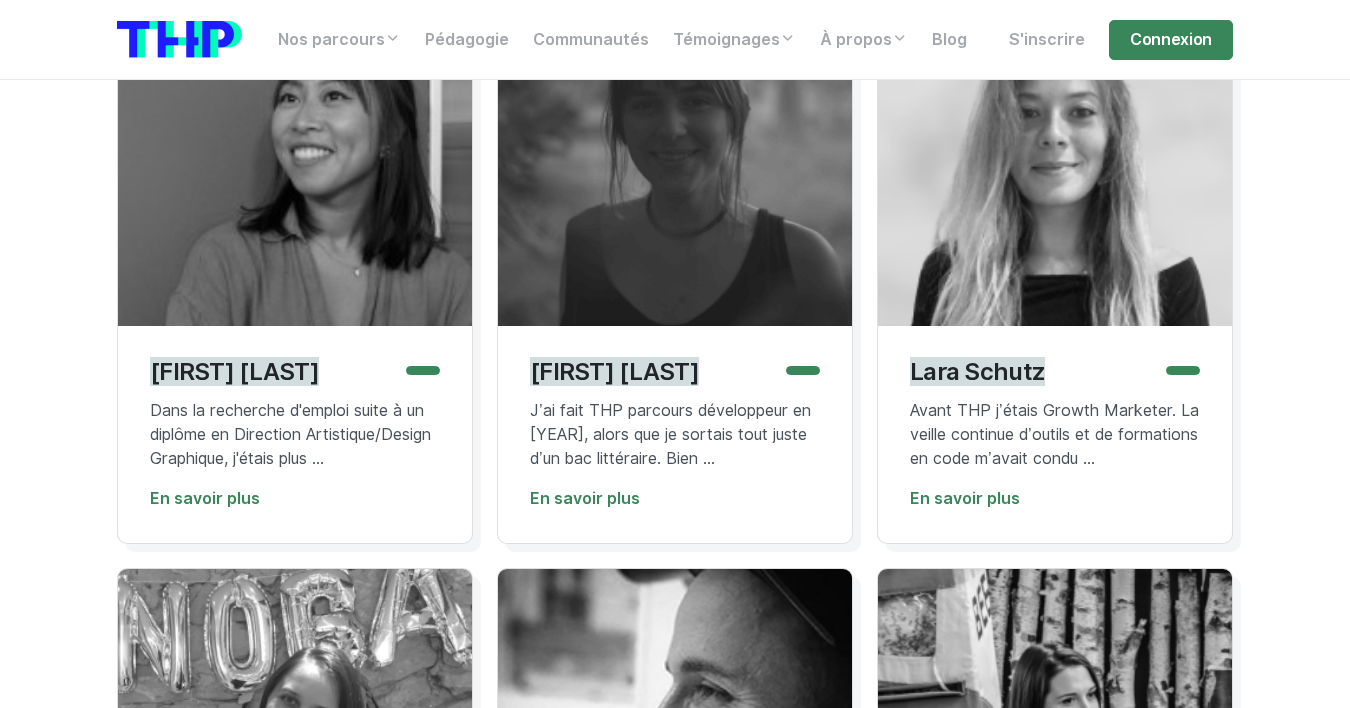 scroll, scrollTop: 0, scrollLeft: 0, axis: both 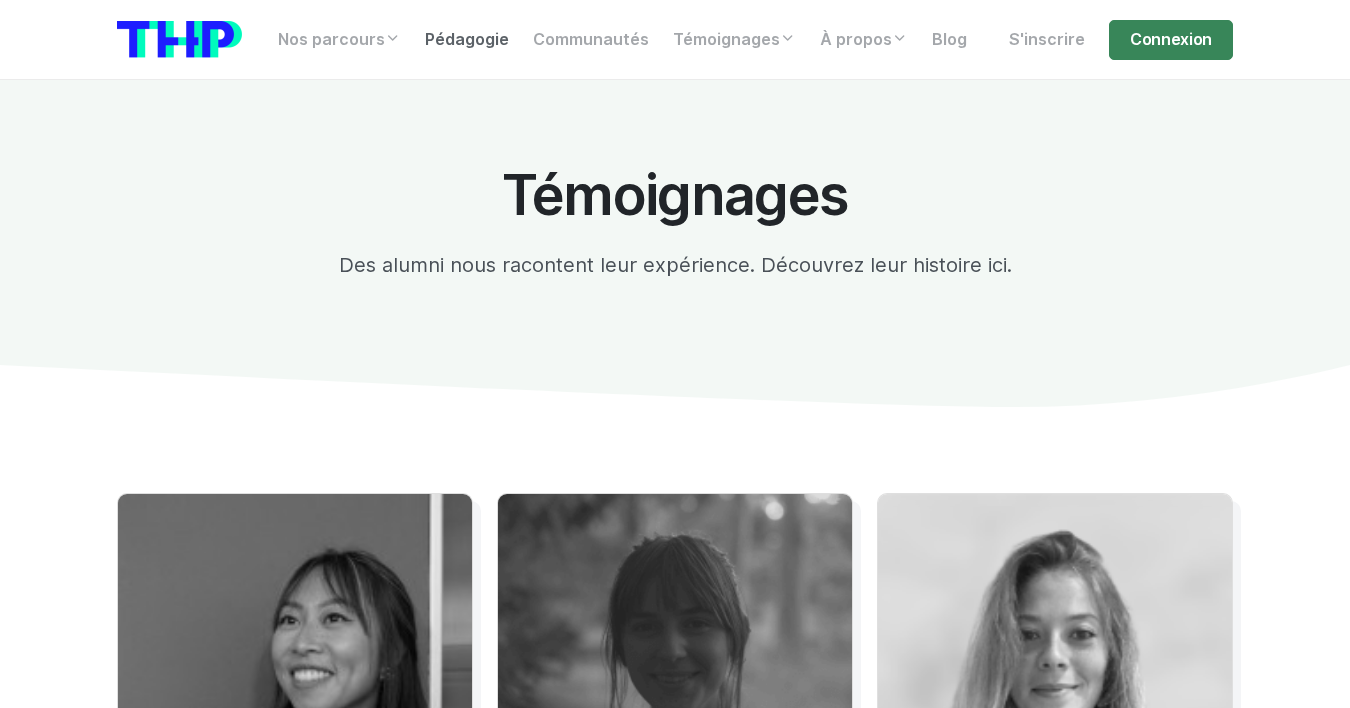 click on "Pédagogie" at bounding box center [467, 40] 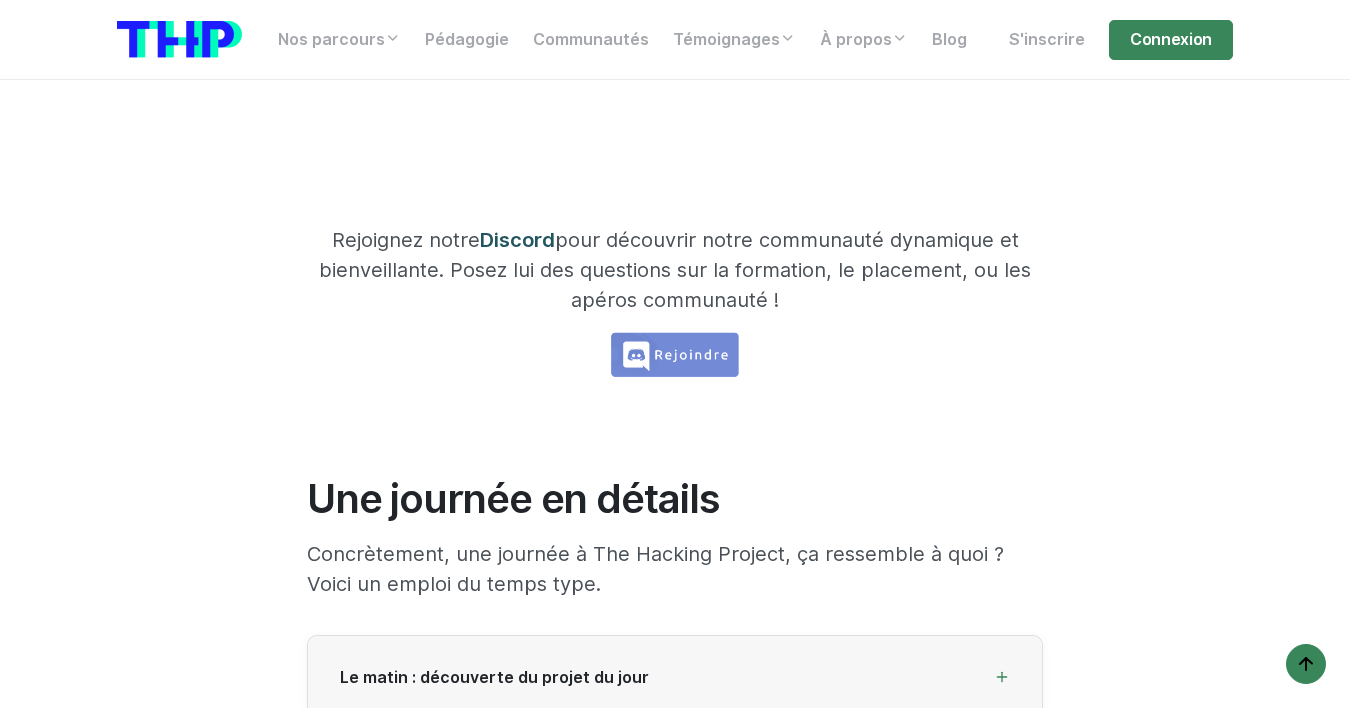 scroll, scrollTop: 2318, scrollLeft: 0, axis: vertical 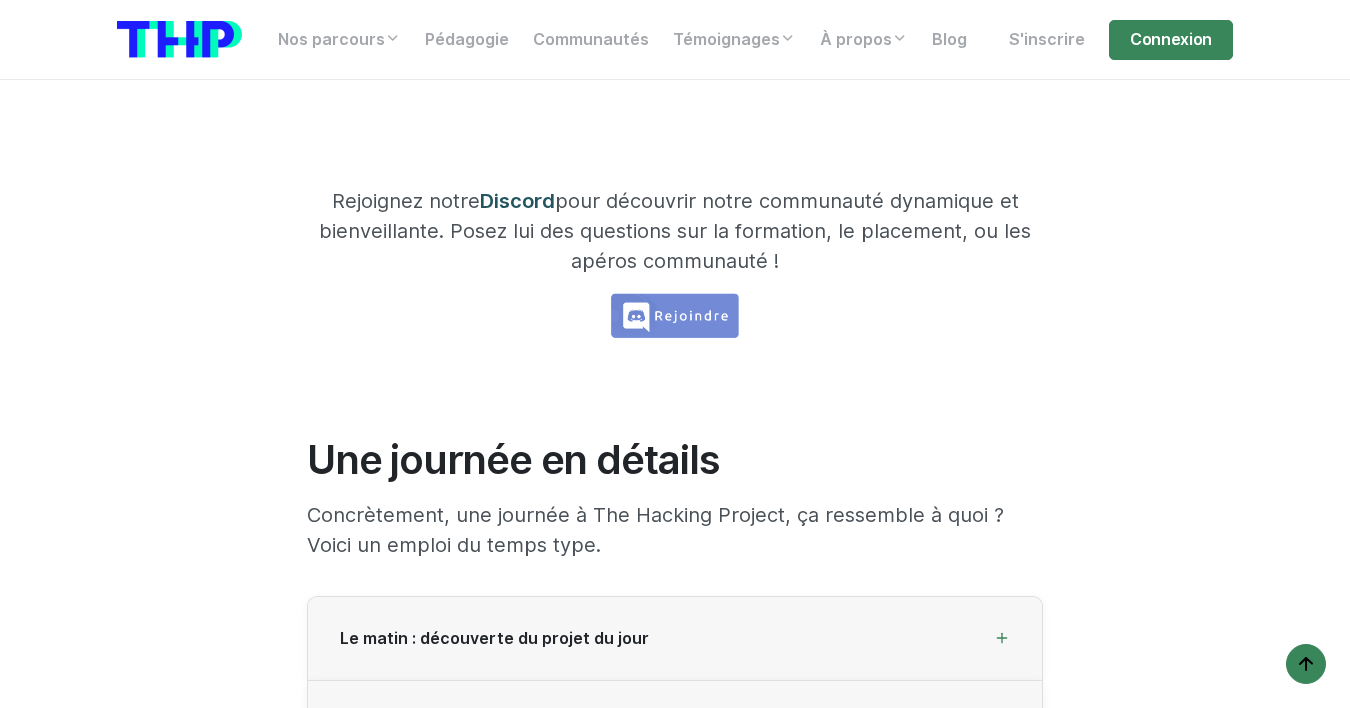 click at bounding box center [674, 316] 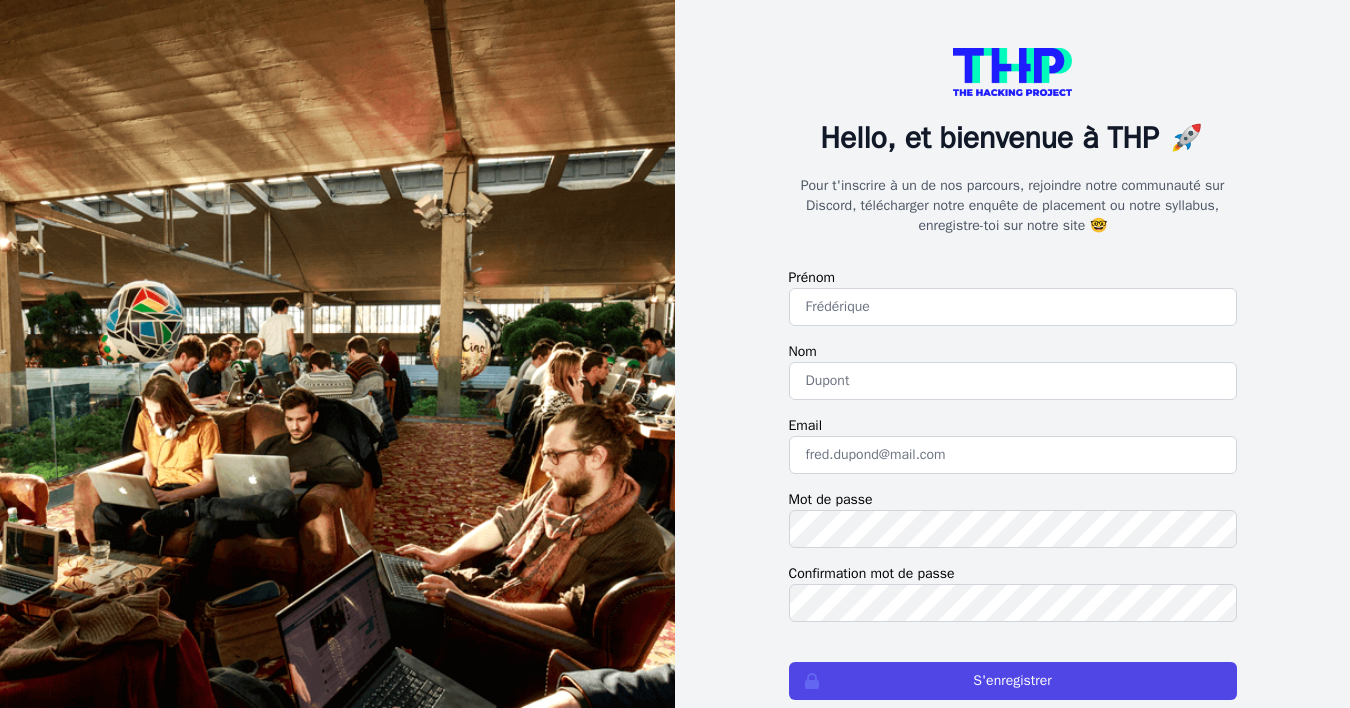 scroll, scrollTop: 0, scrollLeft: 0, axis: both 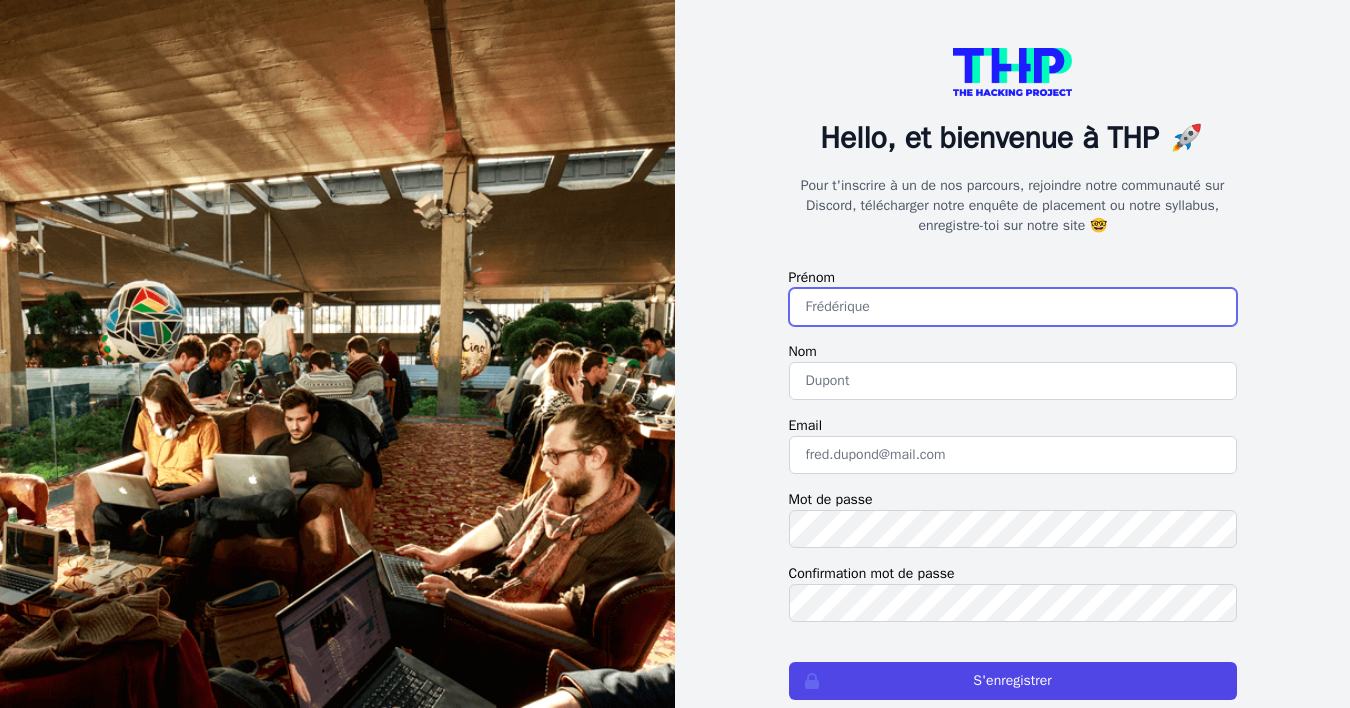 click at bounding box center [1013, 307] 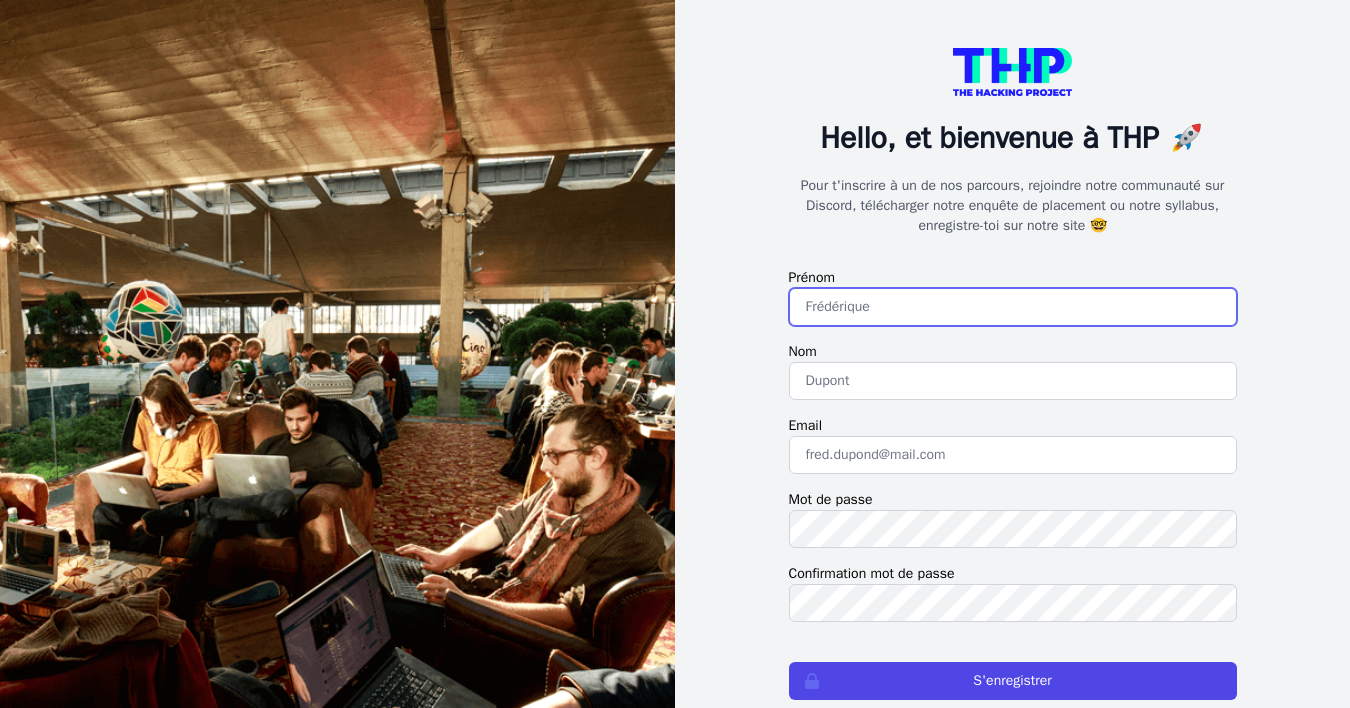 type on "[NAME]" 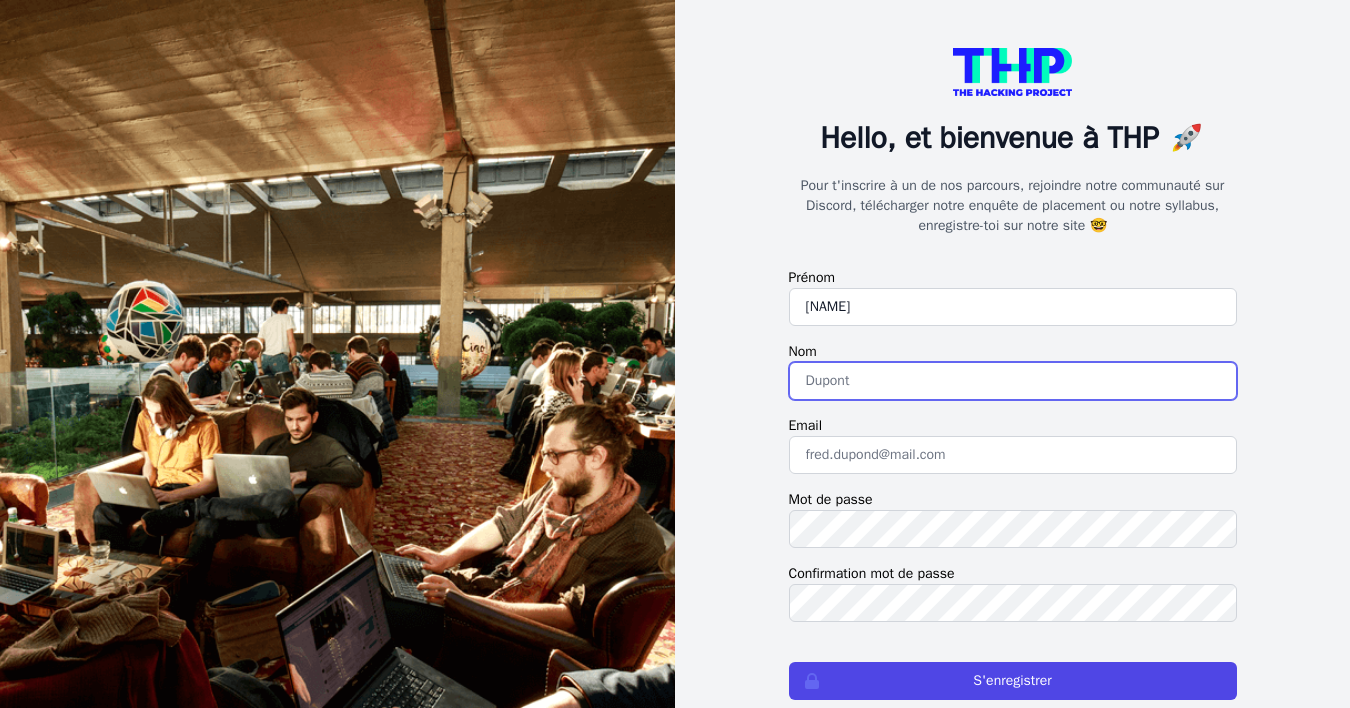 type on "BERNABEU" 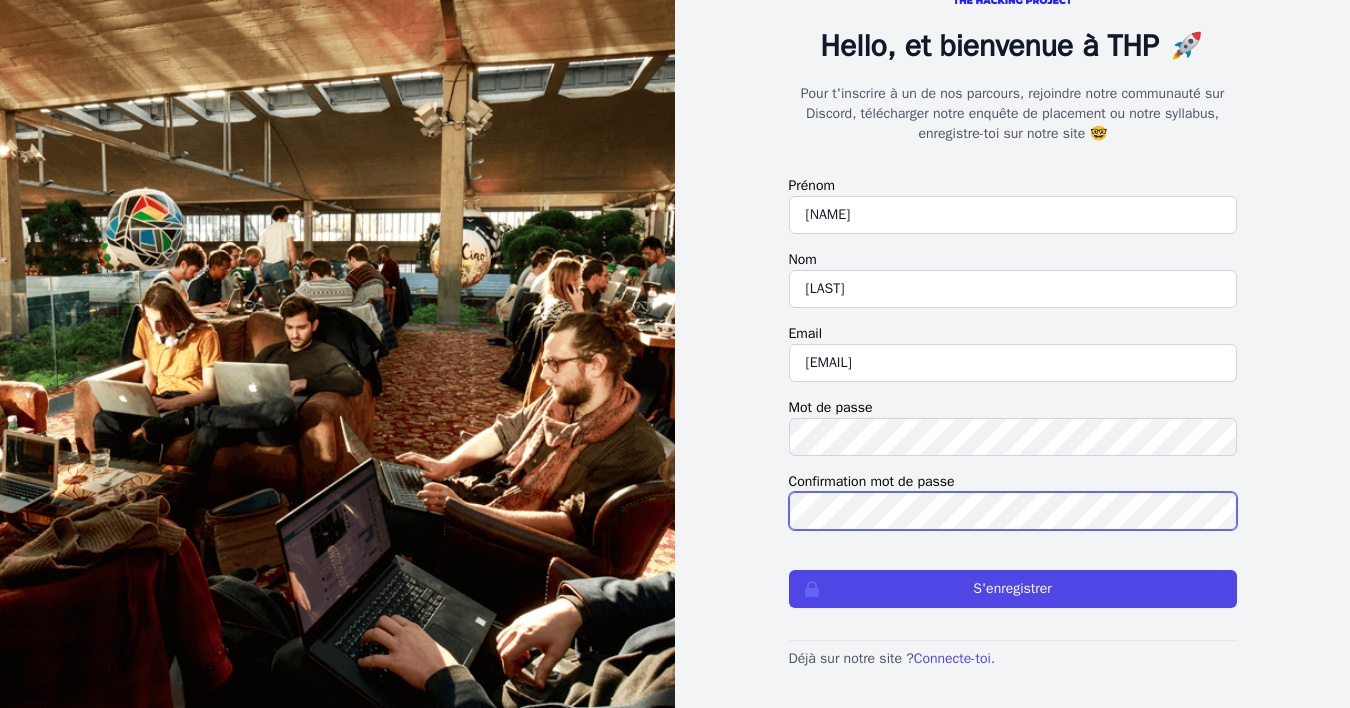 scroll, scrollTop: 101, scrollLeft: 0, axis: vertical 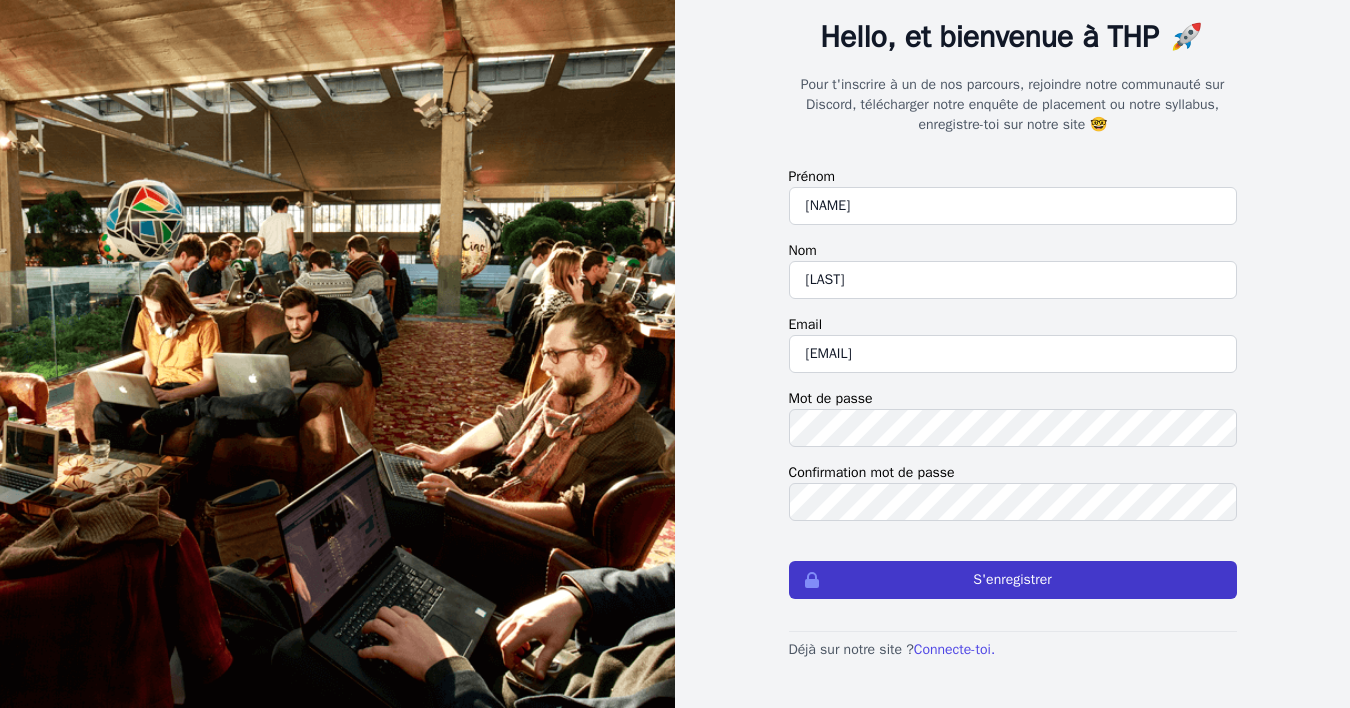 click on "S'enregistrer" at bounding box center [1013, 580] 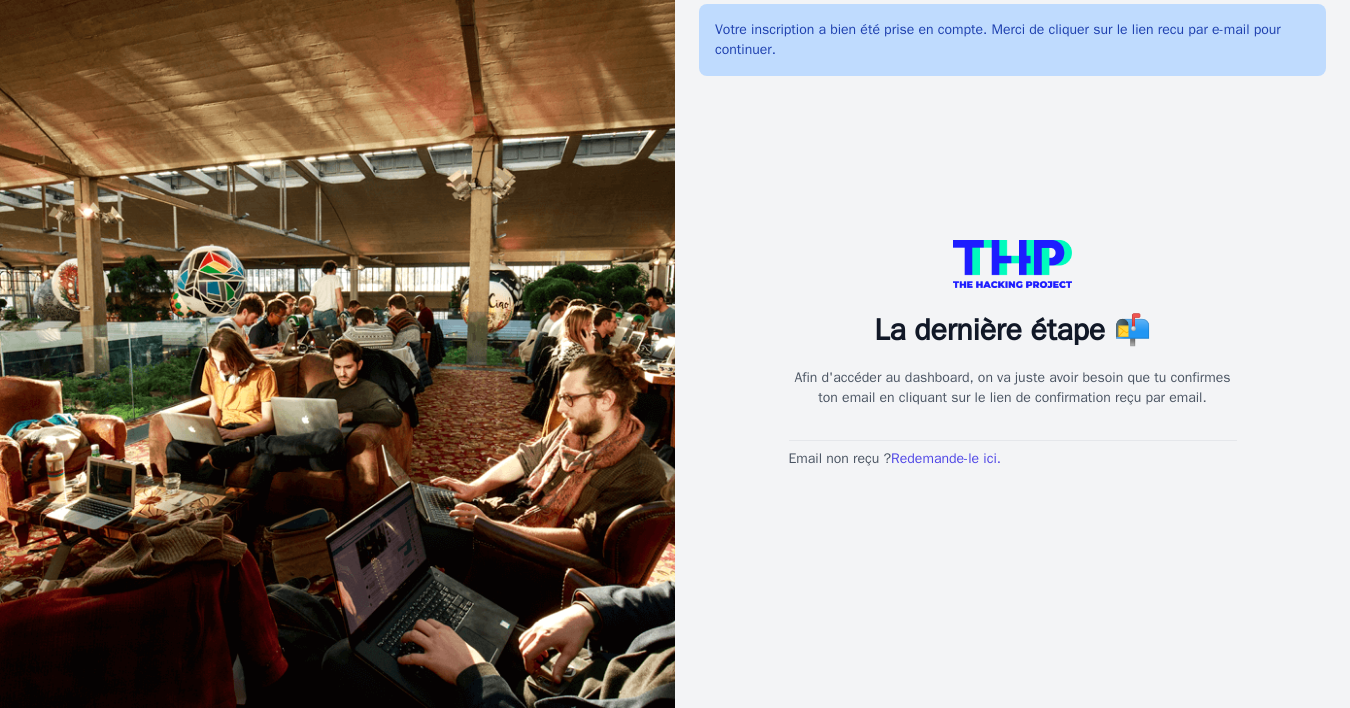 scroll, scrollTop: 0, scrollLeft: 0, axis: both 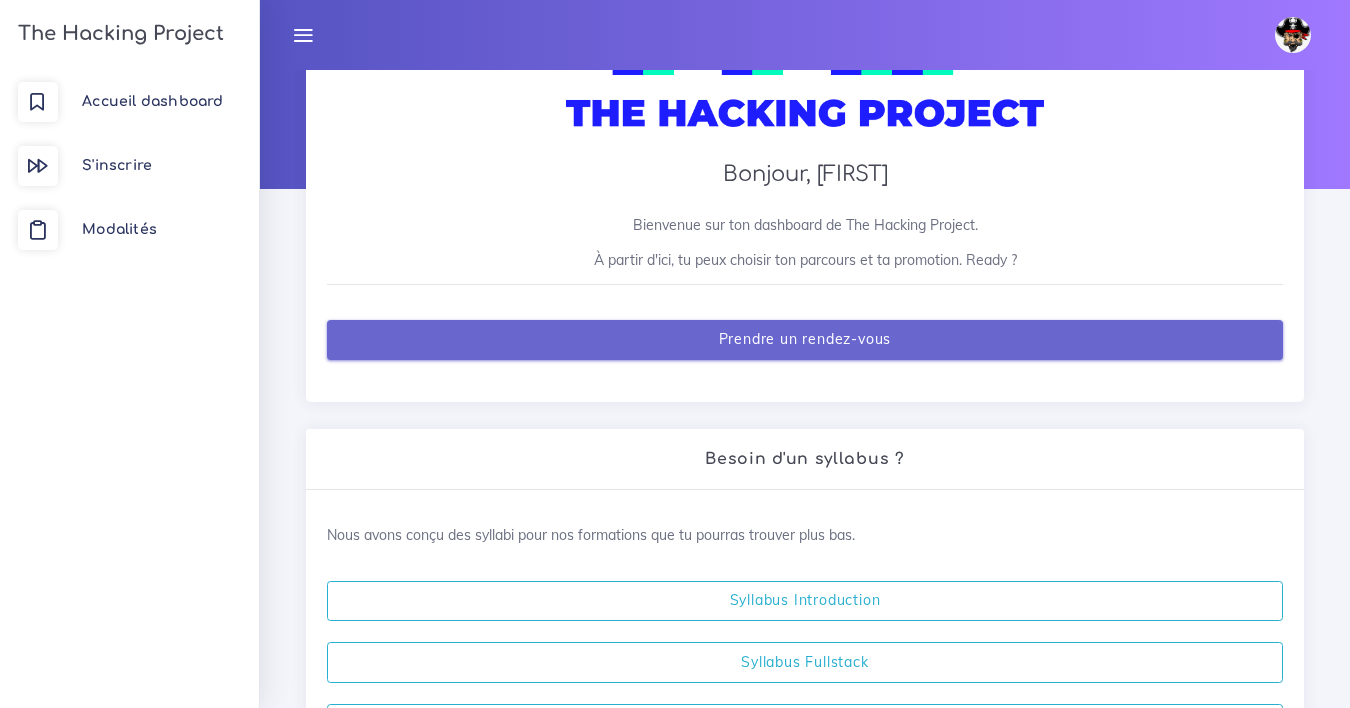 click on "Prendre un rendez-vous" at bounding box center (805, 340) 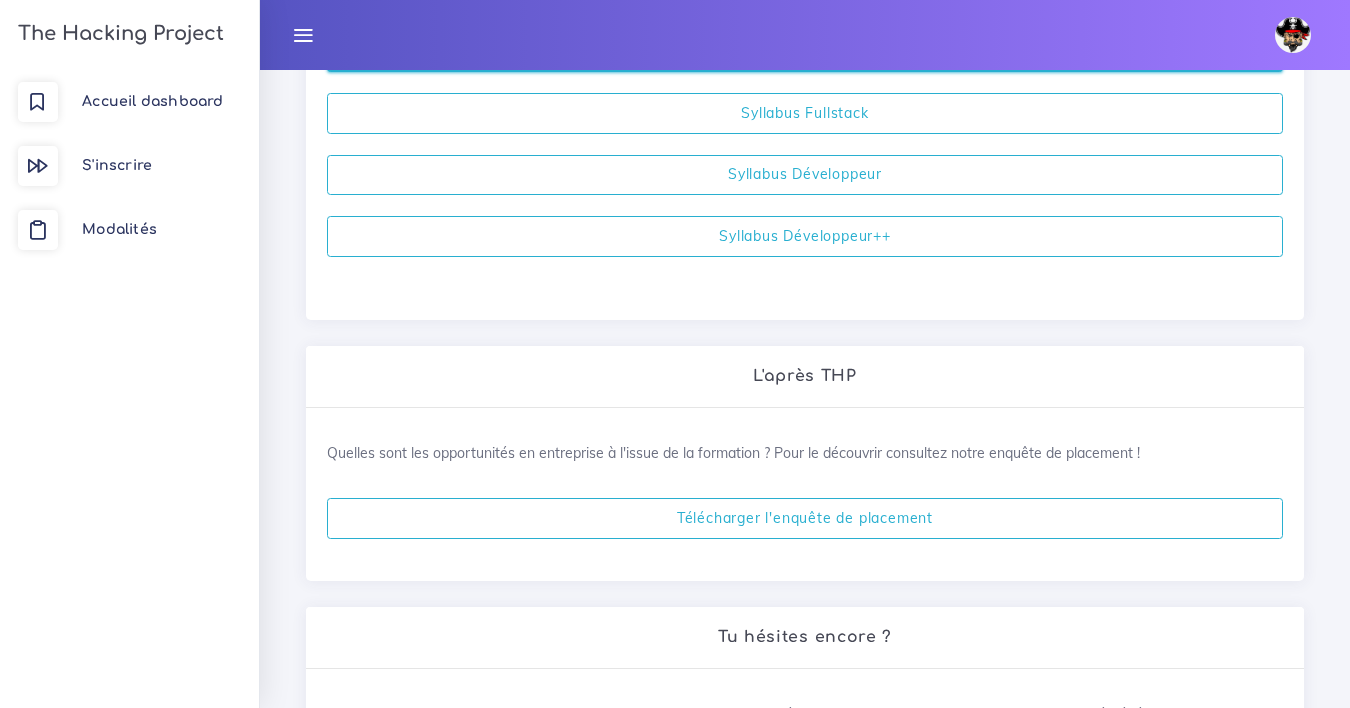 scroll, scrollTop: 909, scrollLeft: 0, axis: vertical 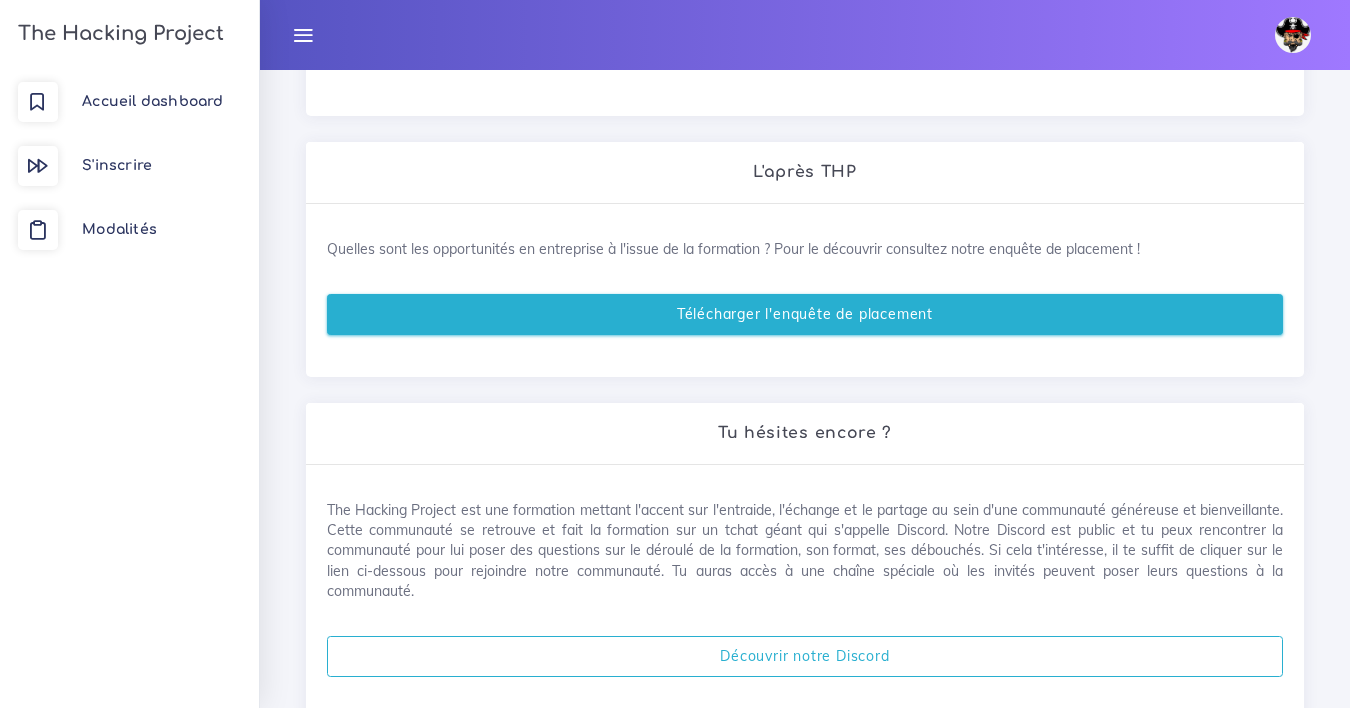 click on "Télécharger l'enquête de placement" at bounding box center [805, 314] 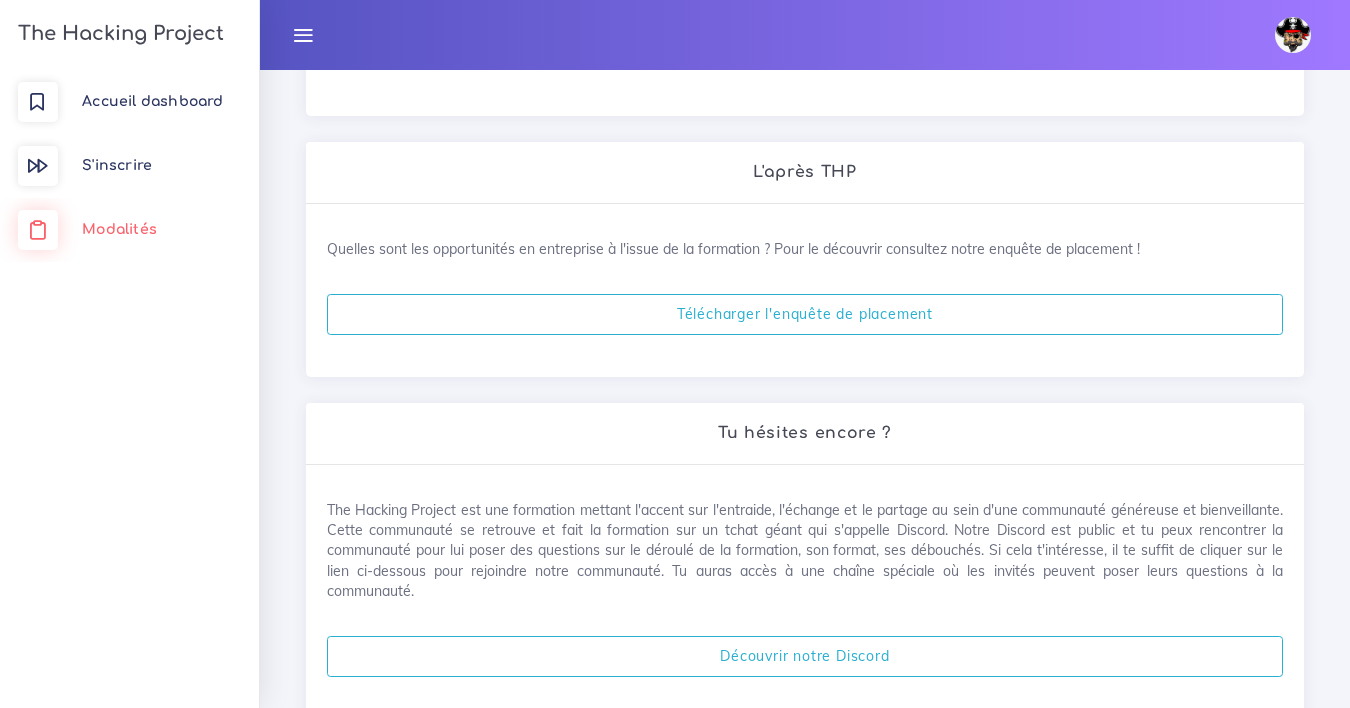 click on "Modalités" at bounding box center [129, 230] 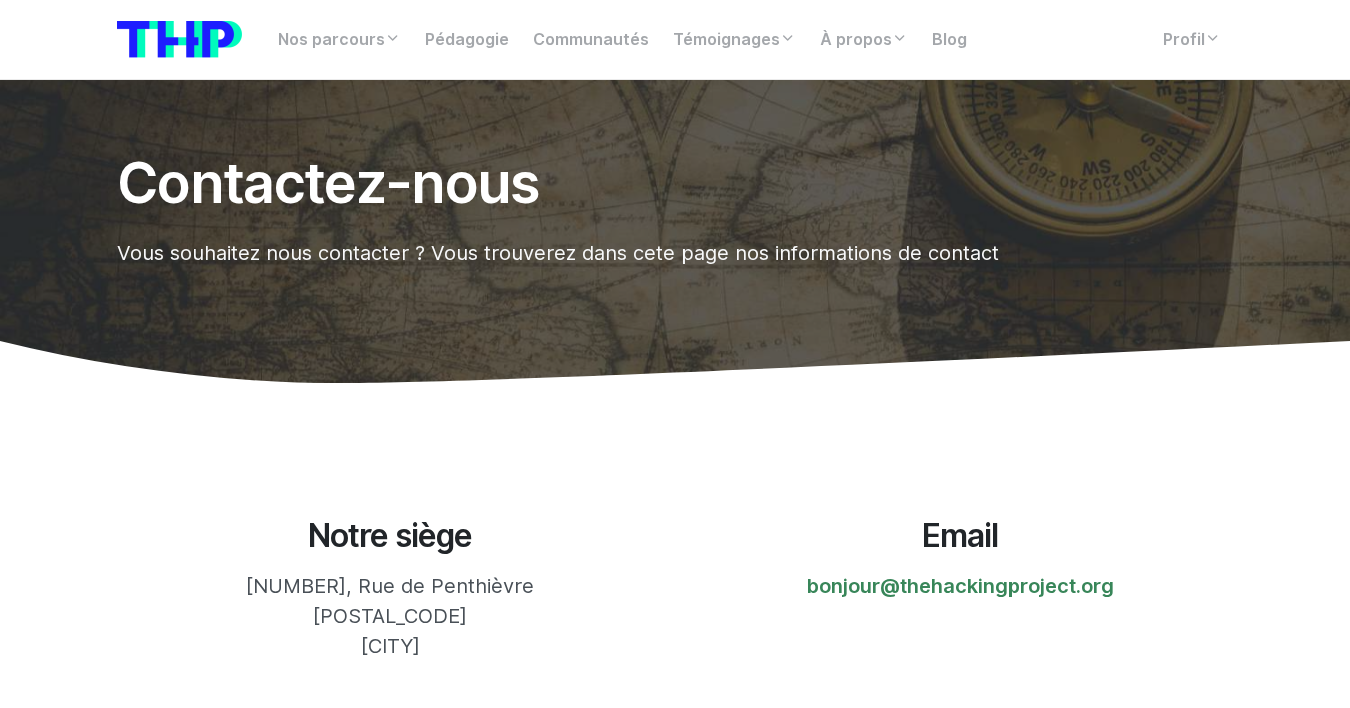 scroll, scrollTop: 0, scrollLeft: 0, axis: both 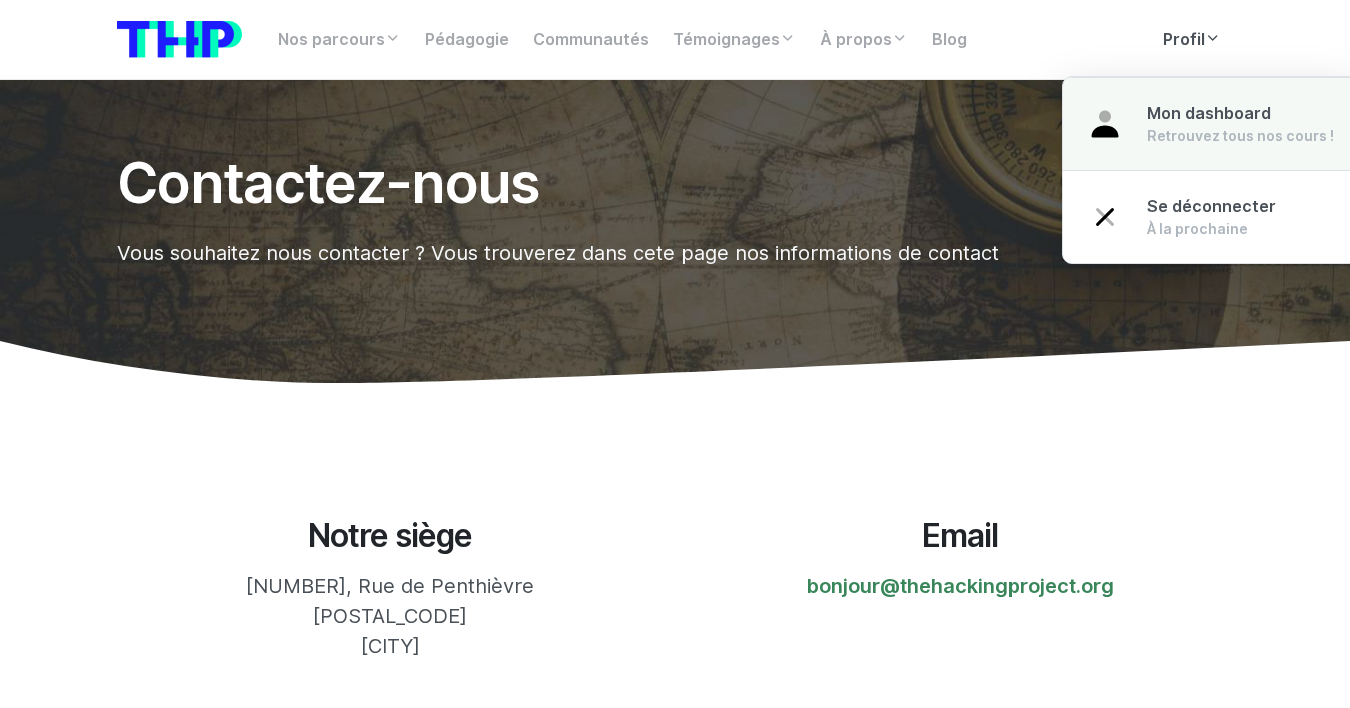 click on "Mon dashboard" at bounding box center [1209, 113] 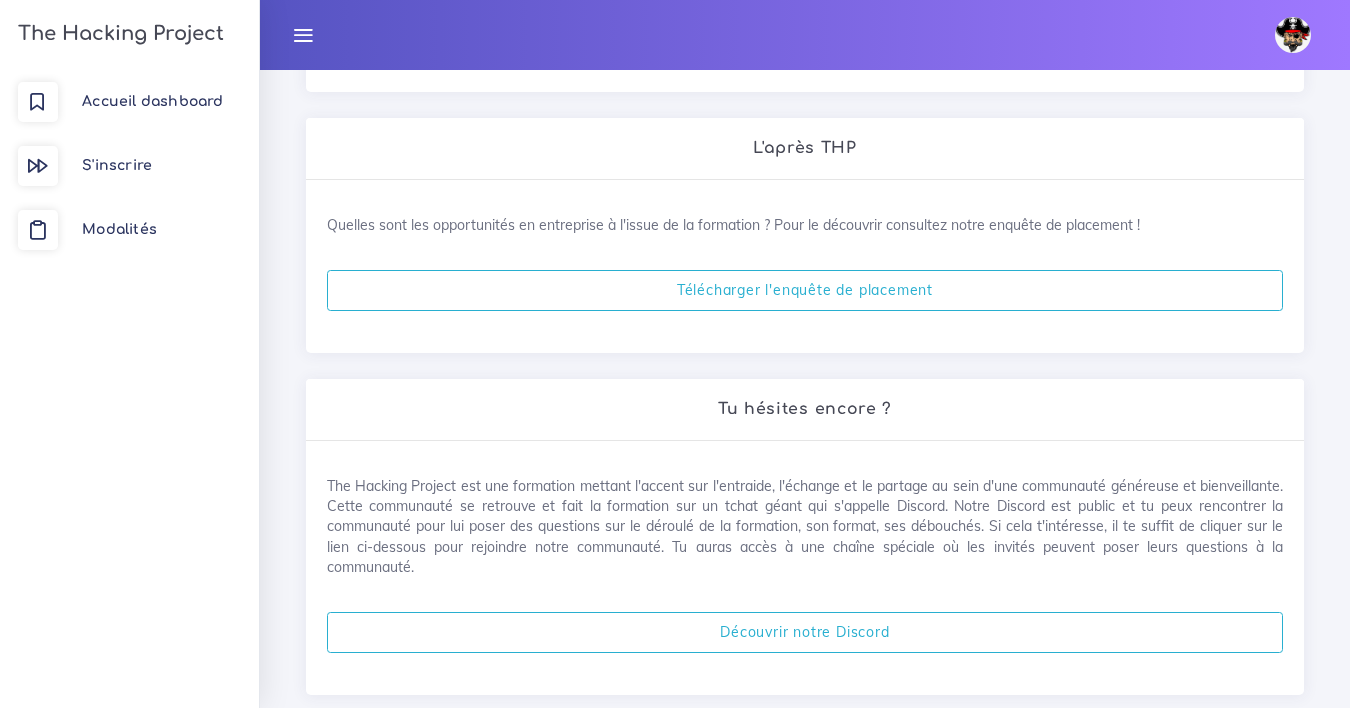 scroll, scrollTop: 956, scrollLeft: 0, axis: vertical 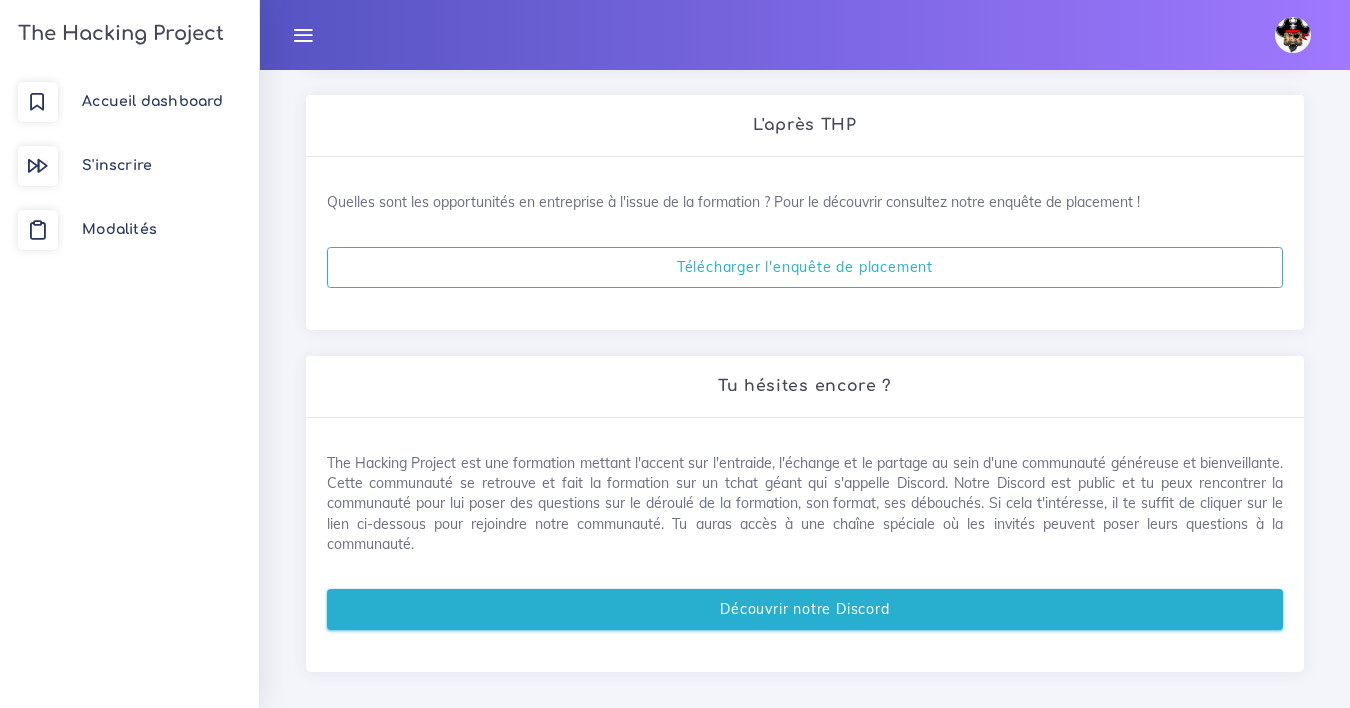 click on "Découvrir notre Discord" at bounding box center [805, 609] 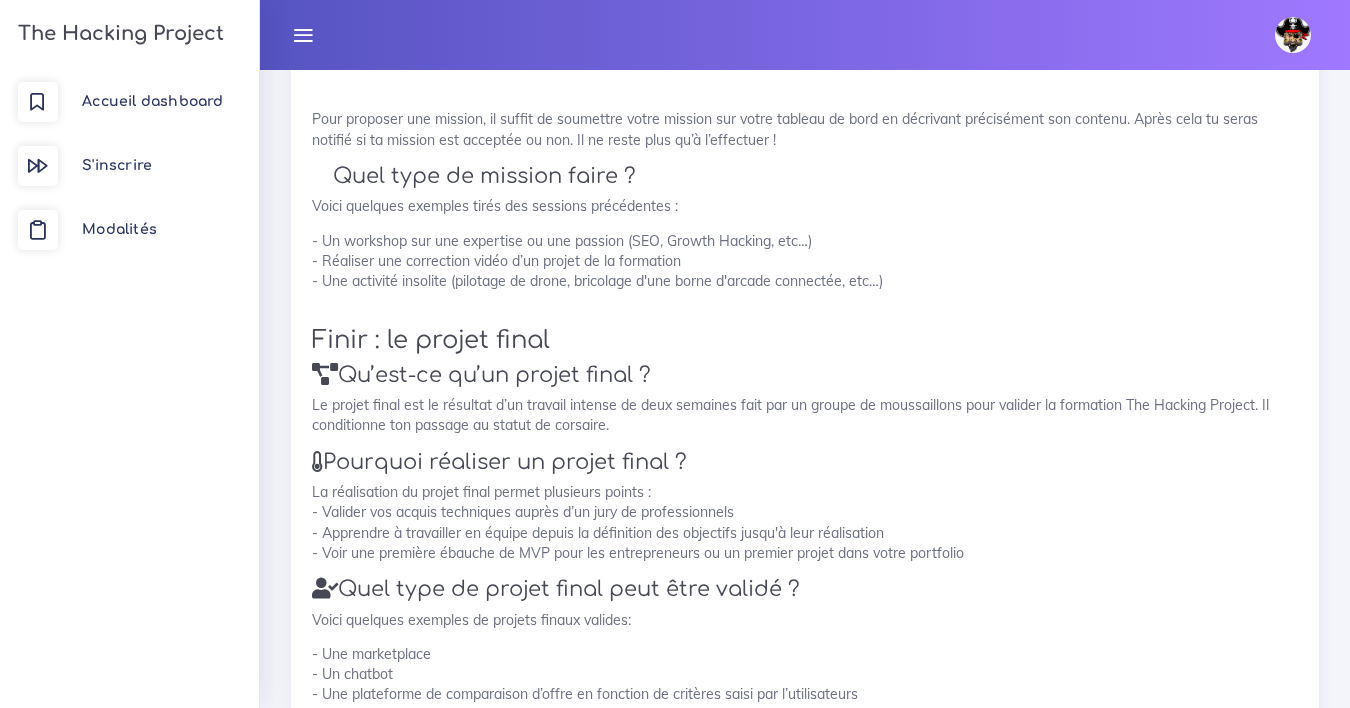 scroll, scrollTop: 1861, scrollLeft: 0, axis: vertical 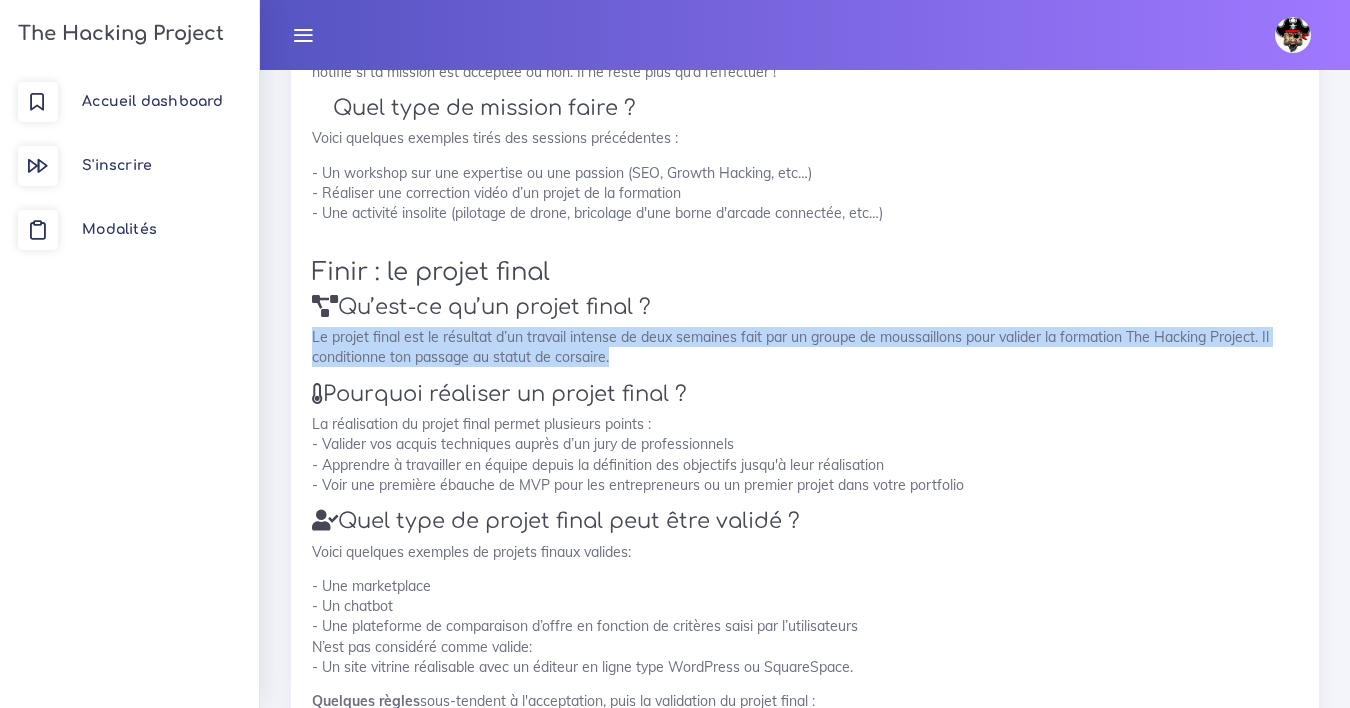 drag, startPoint x: 612, startPoint y: 332, endPoint x: 572, endPoint y: 295, distance: 54.48853 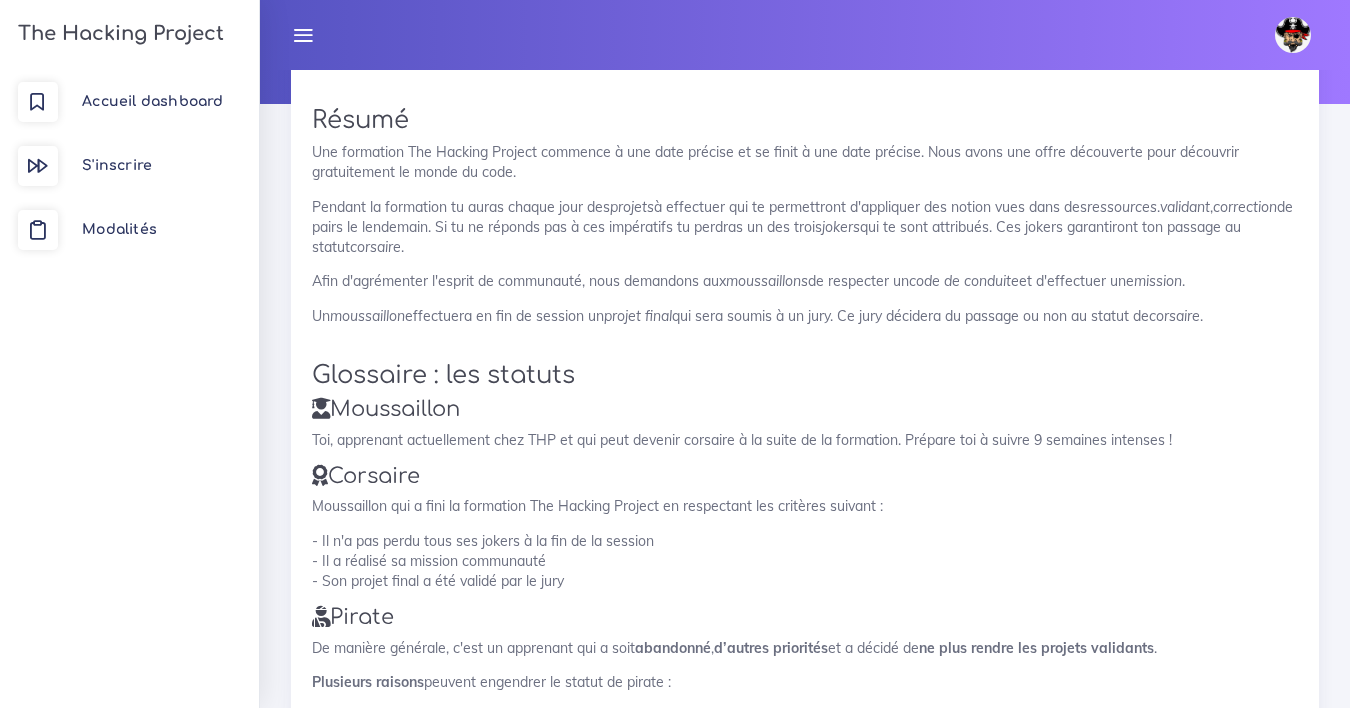 scroll, scrollTop: 0, scrollLeft: 0, axis: both 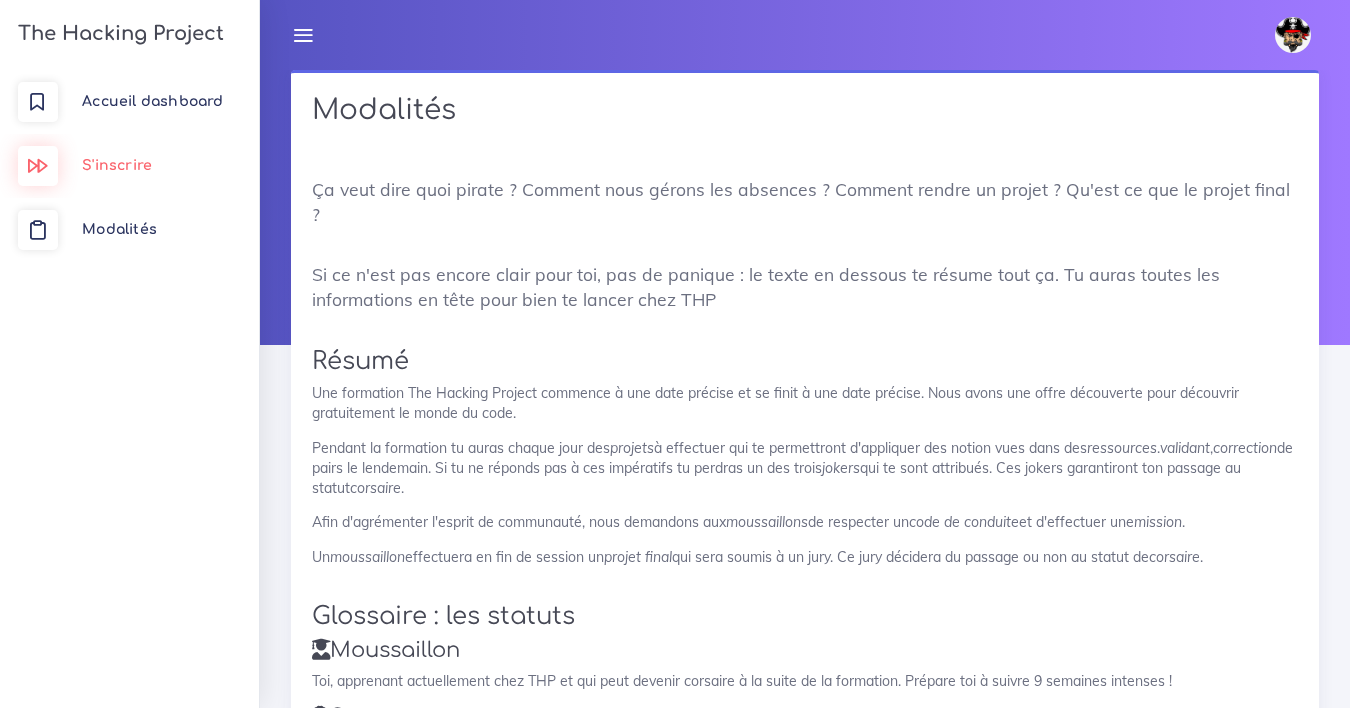 click on "S'inscrire" at bounding box center (117, 165) 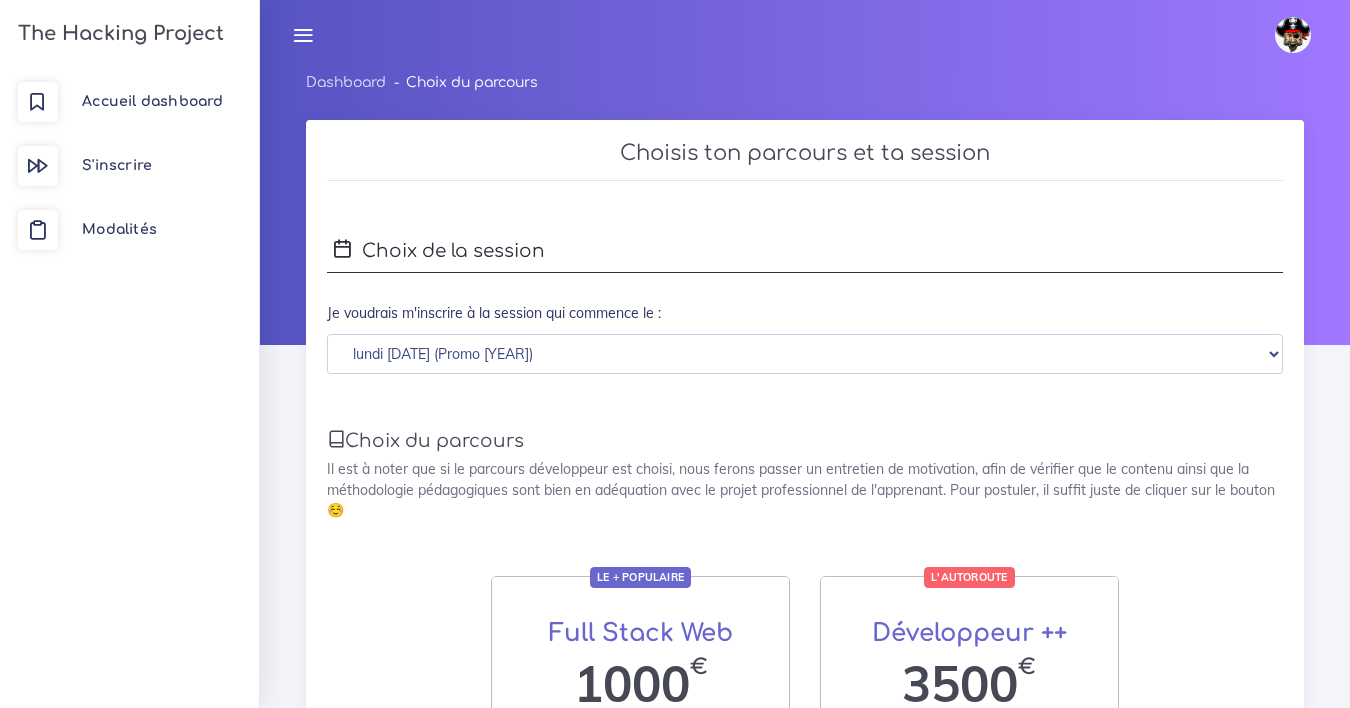 scroll, scrollTop: 0, scrollLeft: 0, axis: both 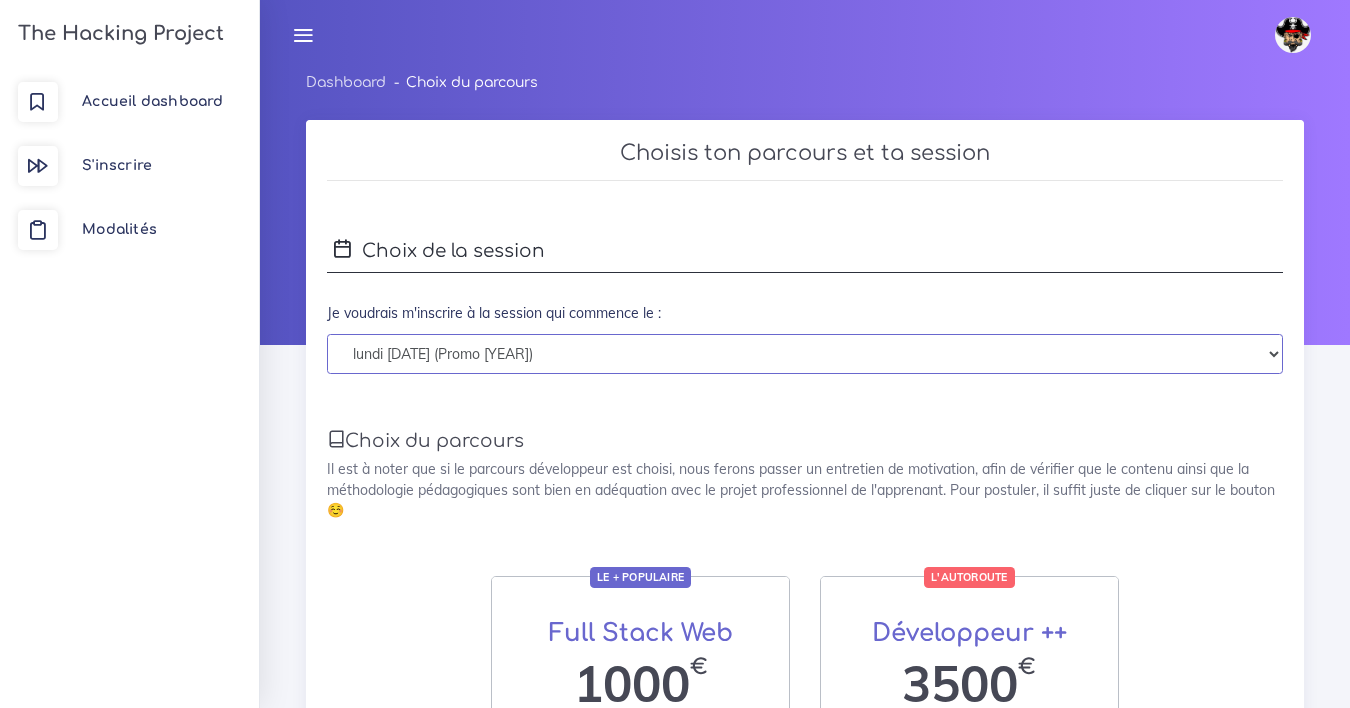 click on "lundi [DATE]         (Promo [YEAR])
lundi [DATE]         (Promo [YEAR])" at bounding box center [805, 354] 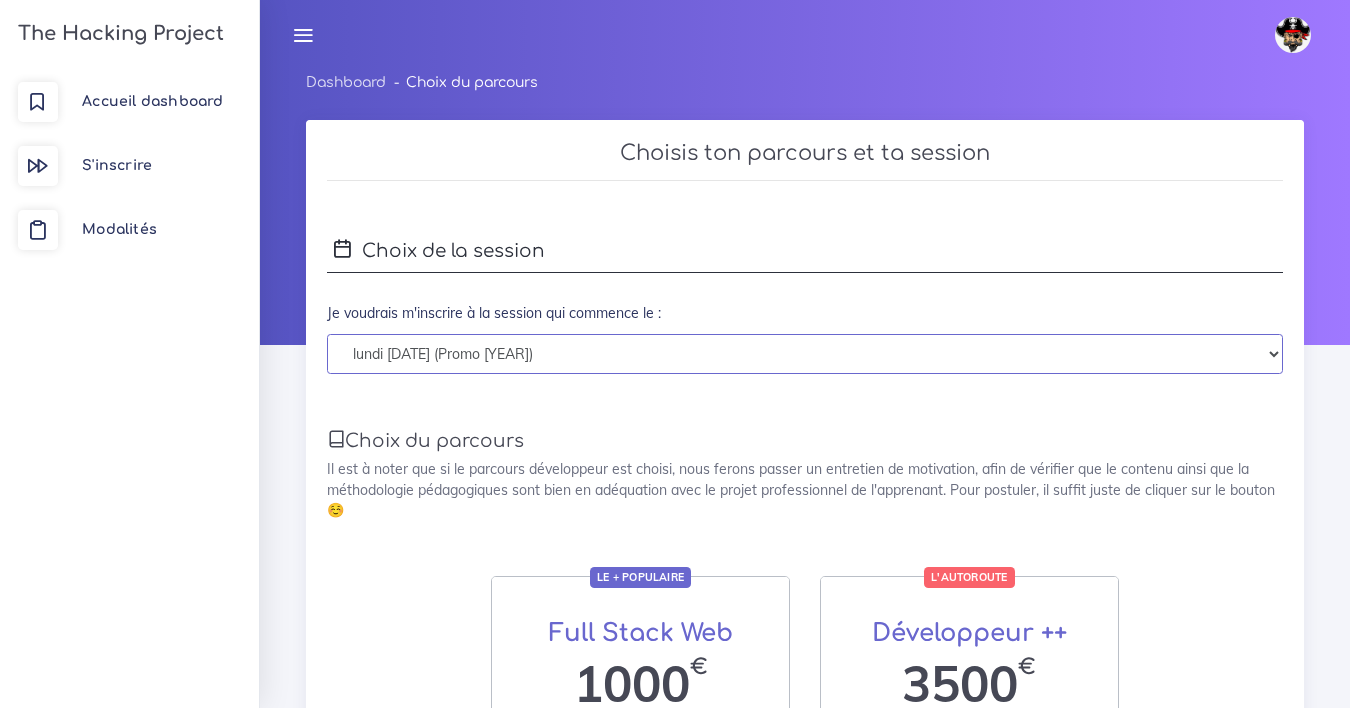 select on "363" 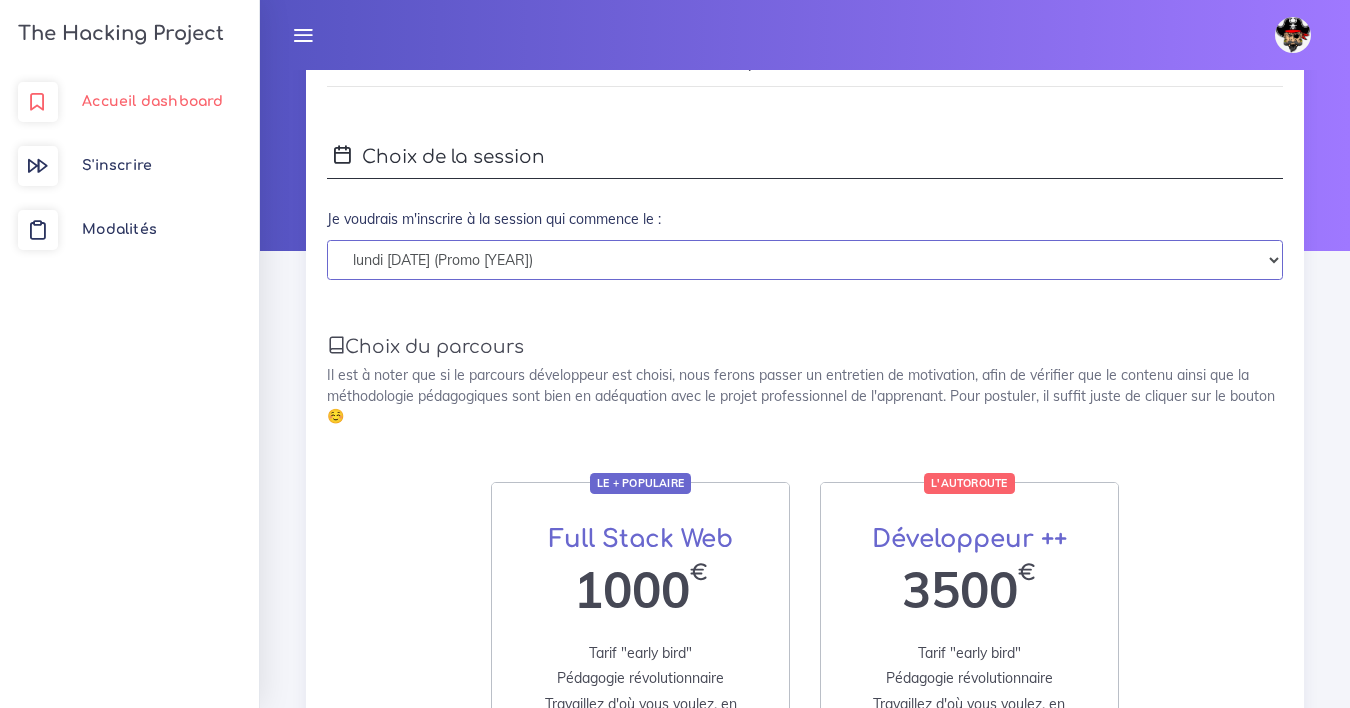 scroll, scrollTop: 0, scrollLeft: 0, axis: both 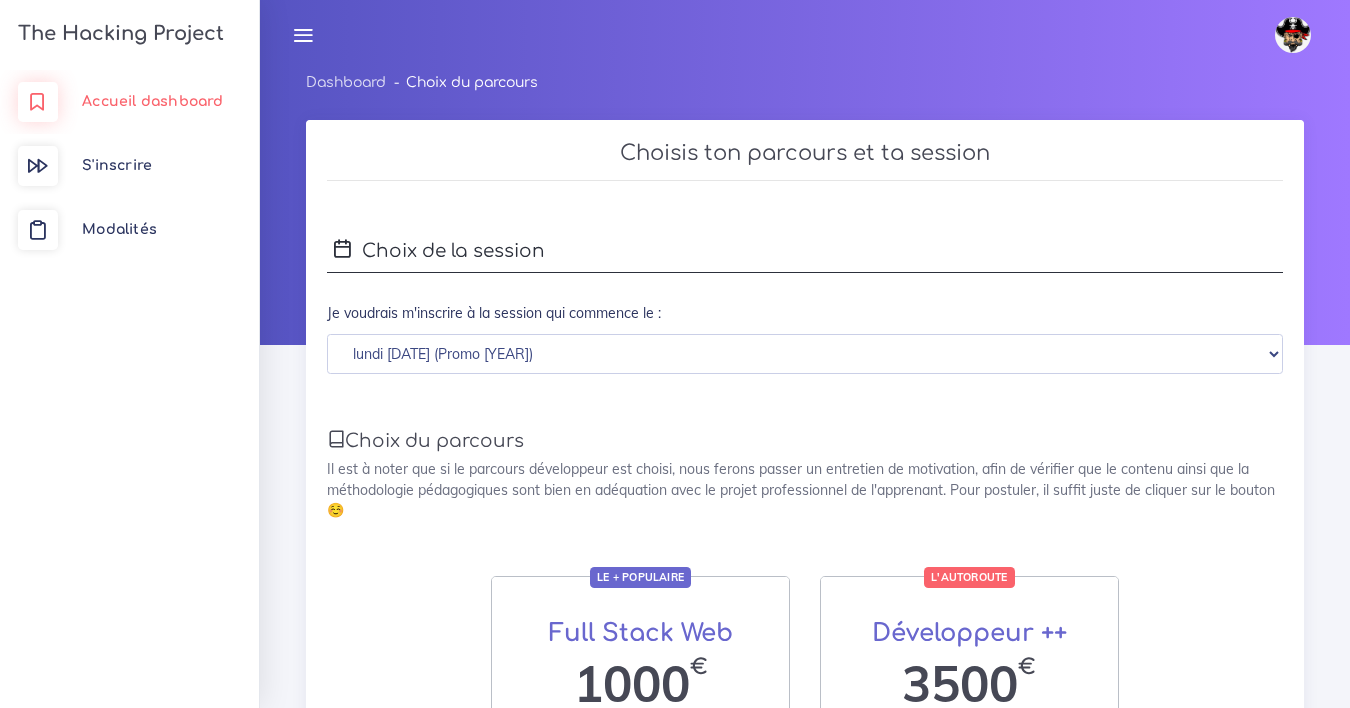 click on "Accueil dashboard" at bounding box center [152, 101] 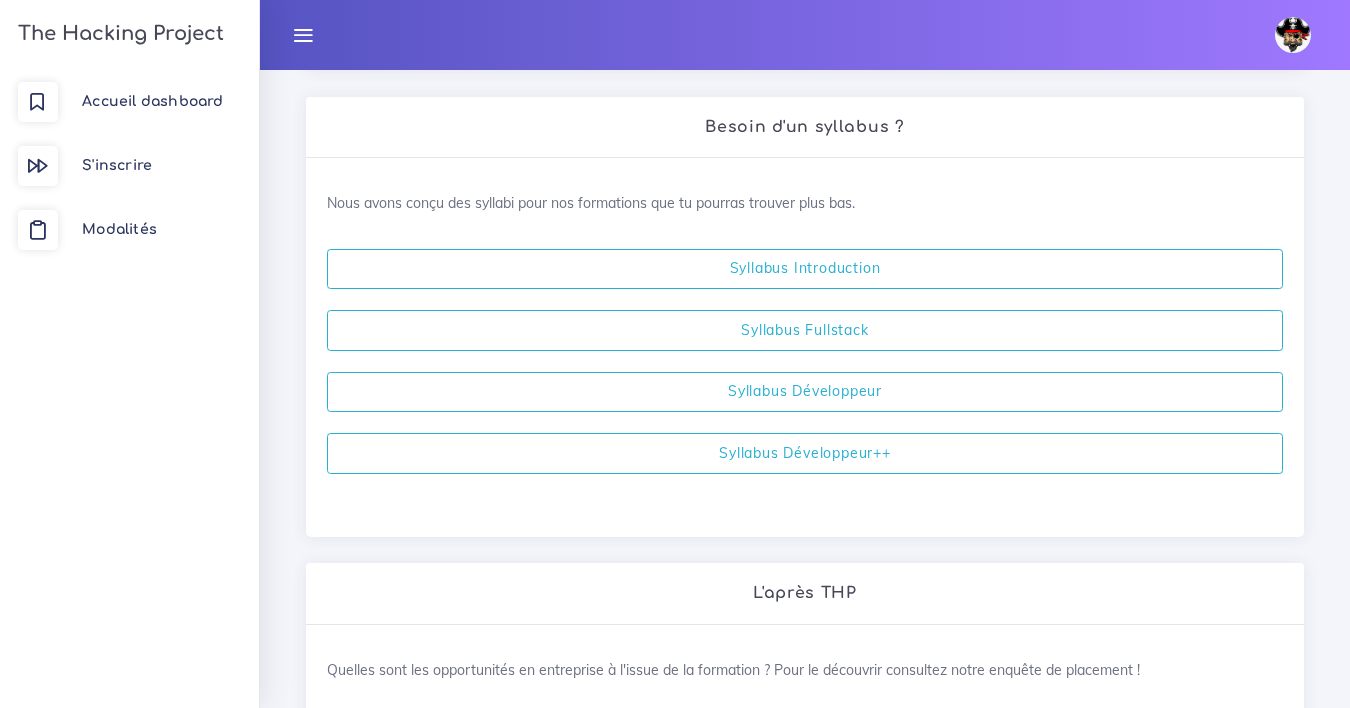 scroll, scrollTop: 441, scrollLeft: 0, axis: vertical 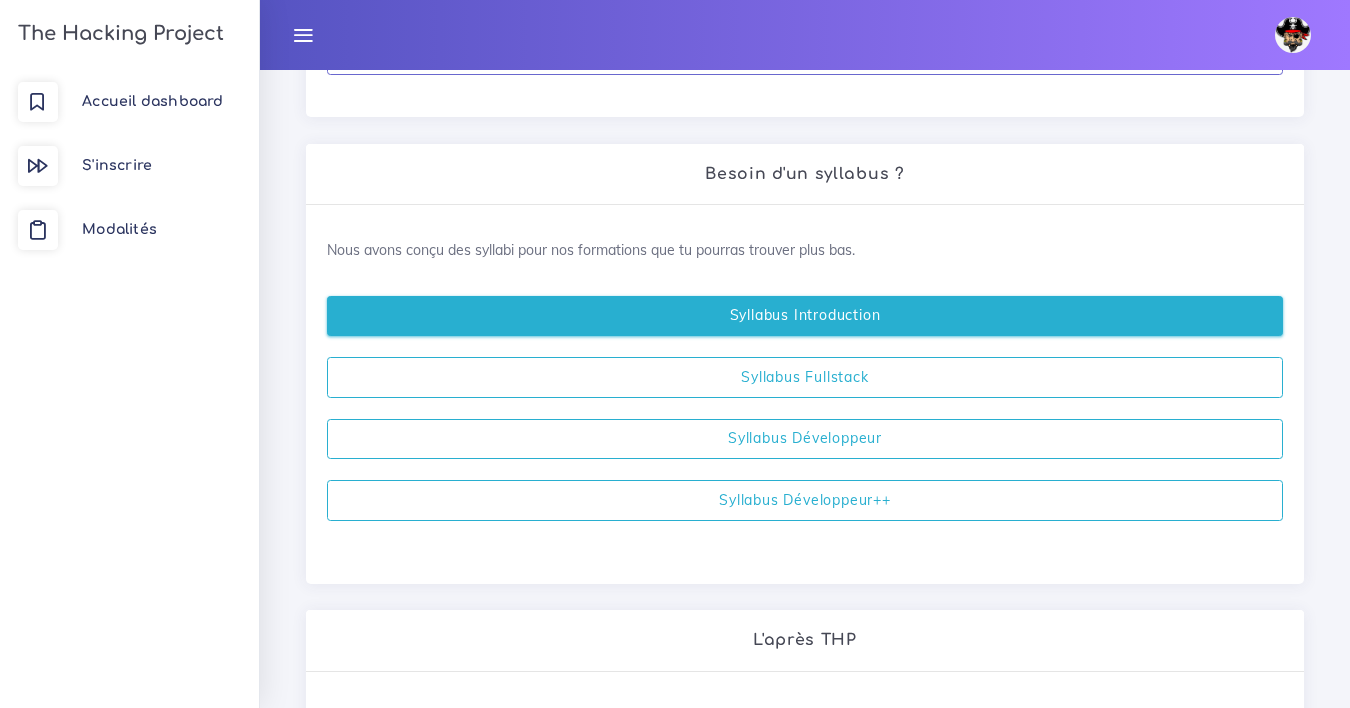 click on "Syllabus Introduction" at bounding box center [805, 316] 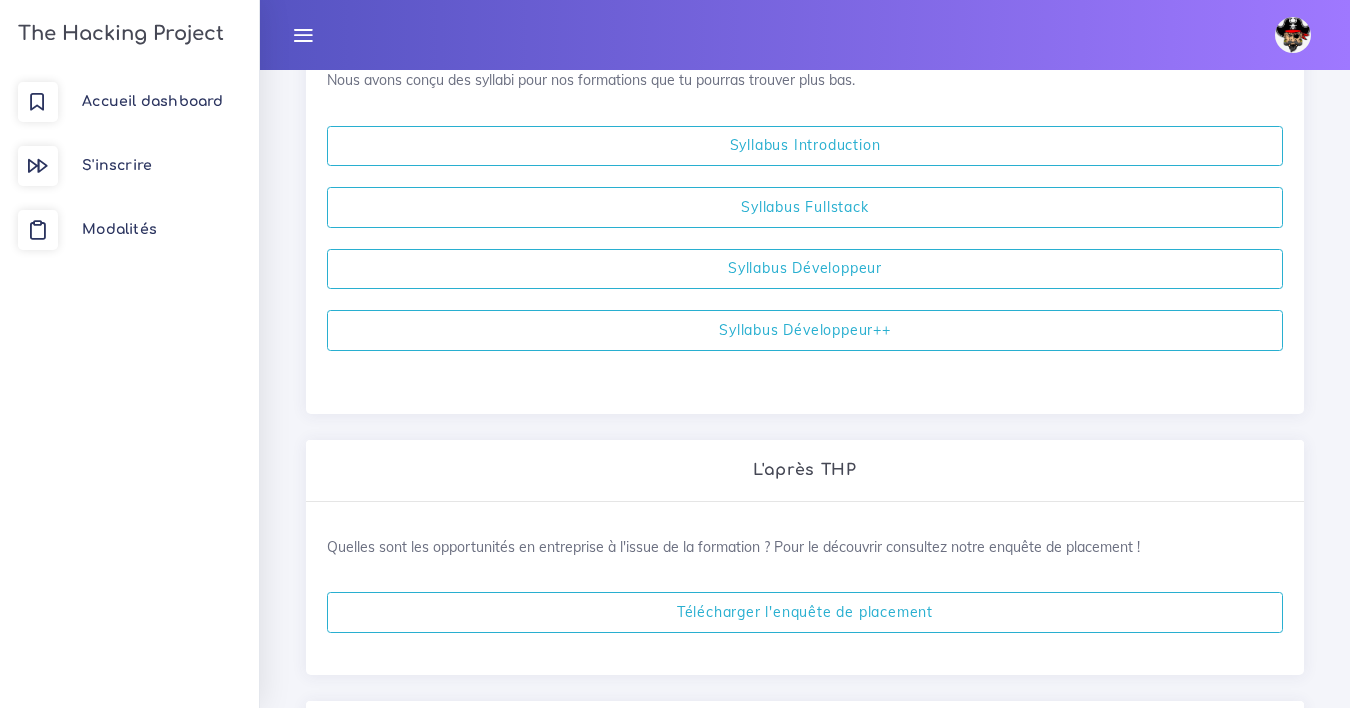 scroll, scrollTop: 717, scrollLeft: 0, axis: vertical 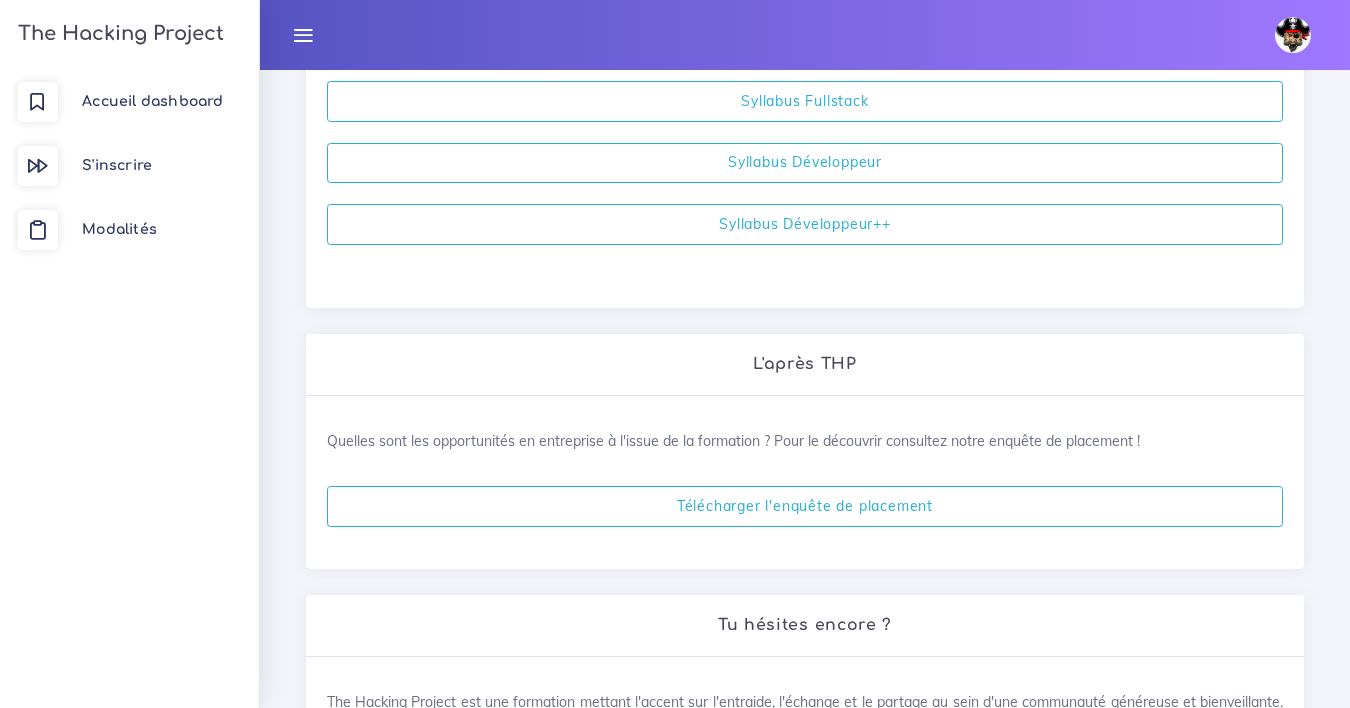 click at bounding box center [303, 35] 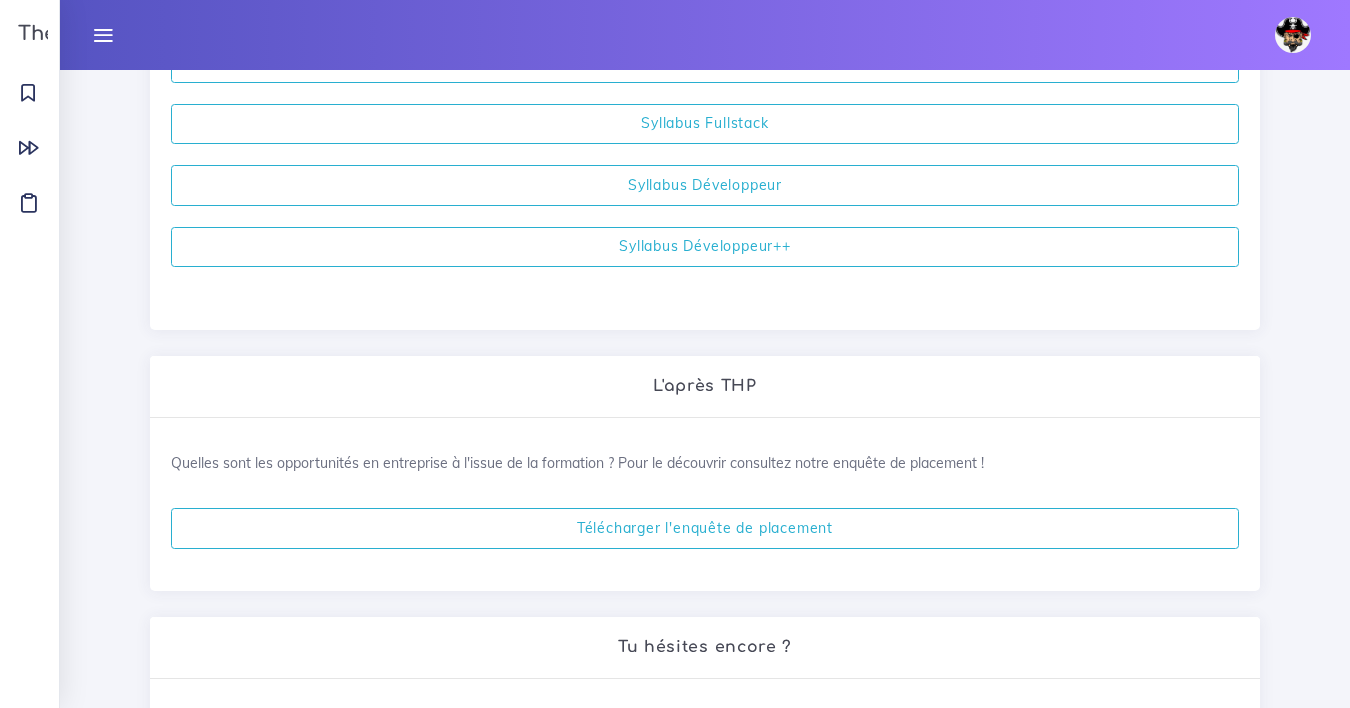 scroll, scrollTop: 0, scrollLeft: 0, axis: both 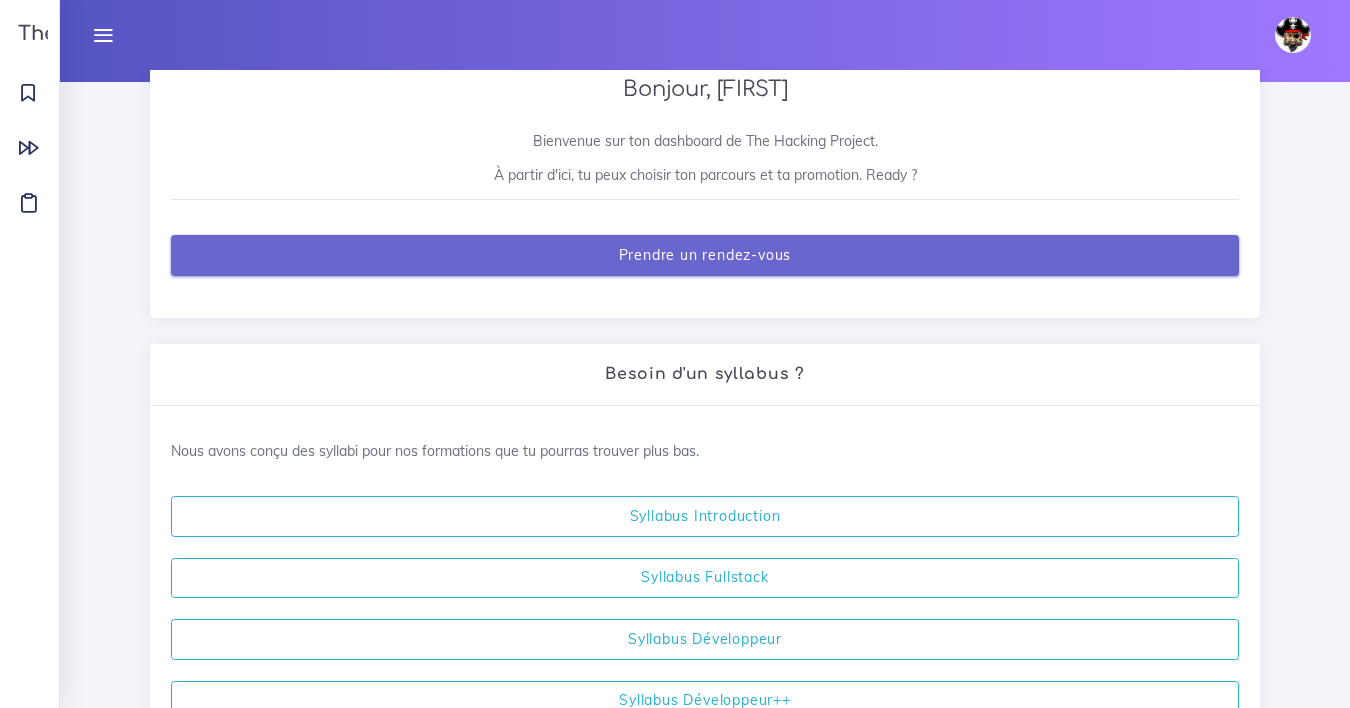 click on "Prendre un rendez-vous" at bounding box center [705, 255] 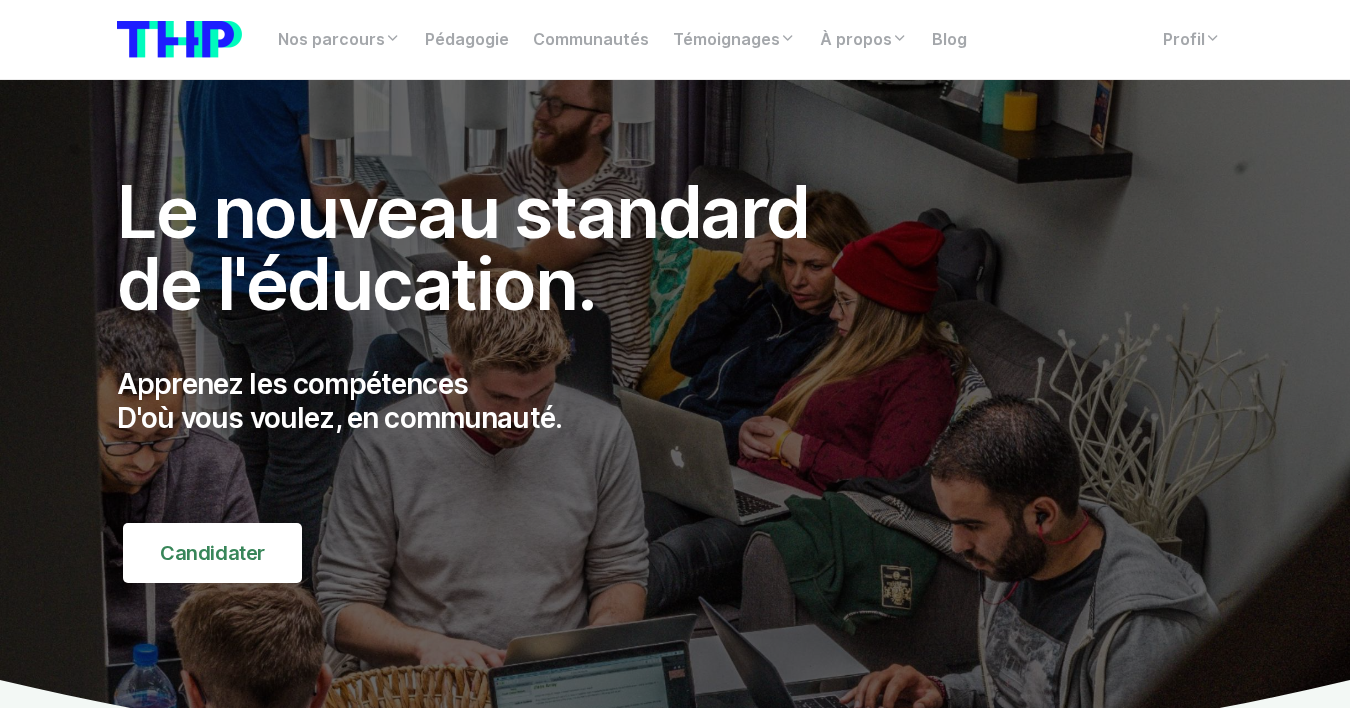scroll, scrollTop: 0, scrollLeft: 0, axis: both 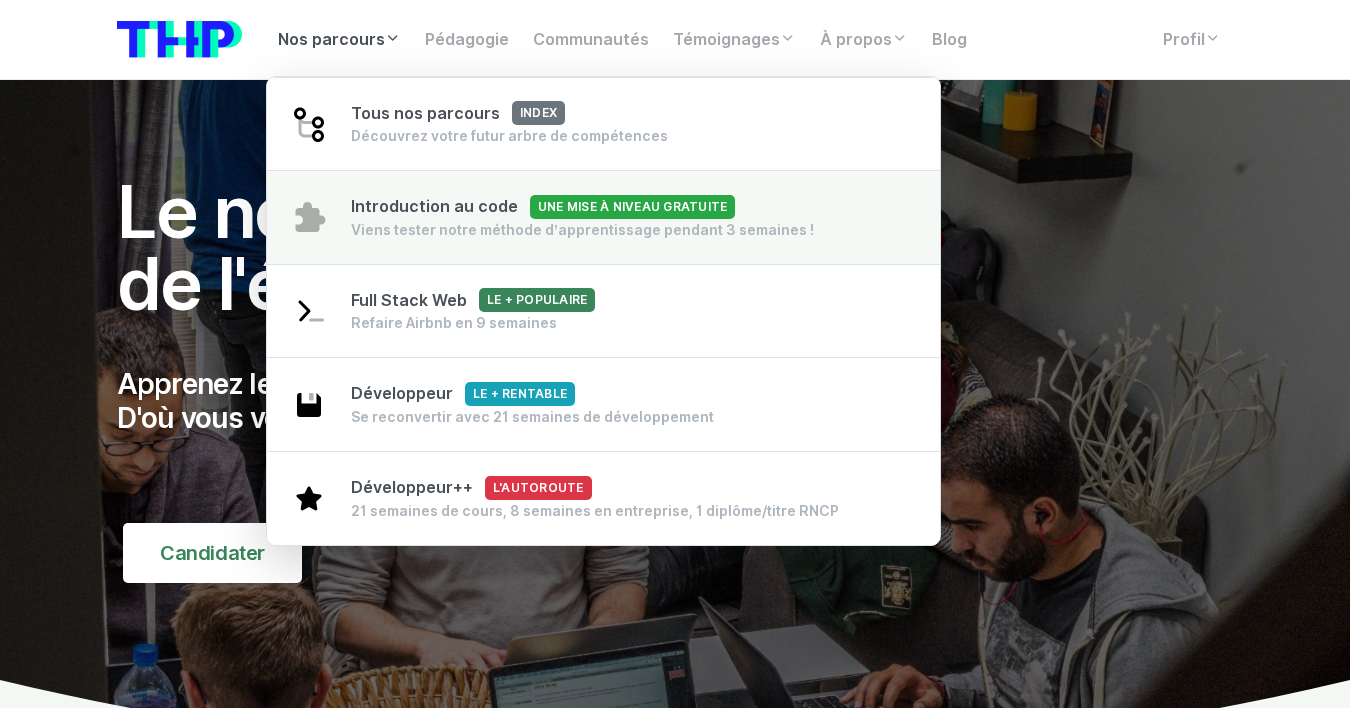 click on "Introduction au code
Une mise à niveau gratuite" at bounding box center (543, 206) 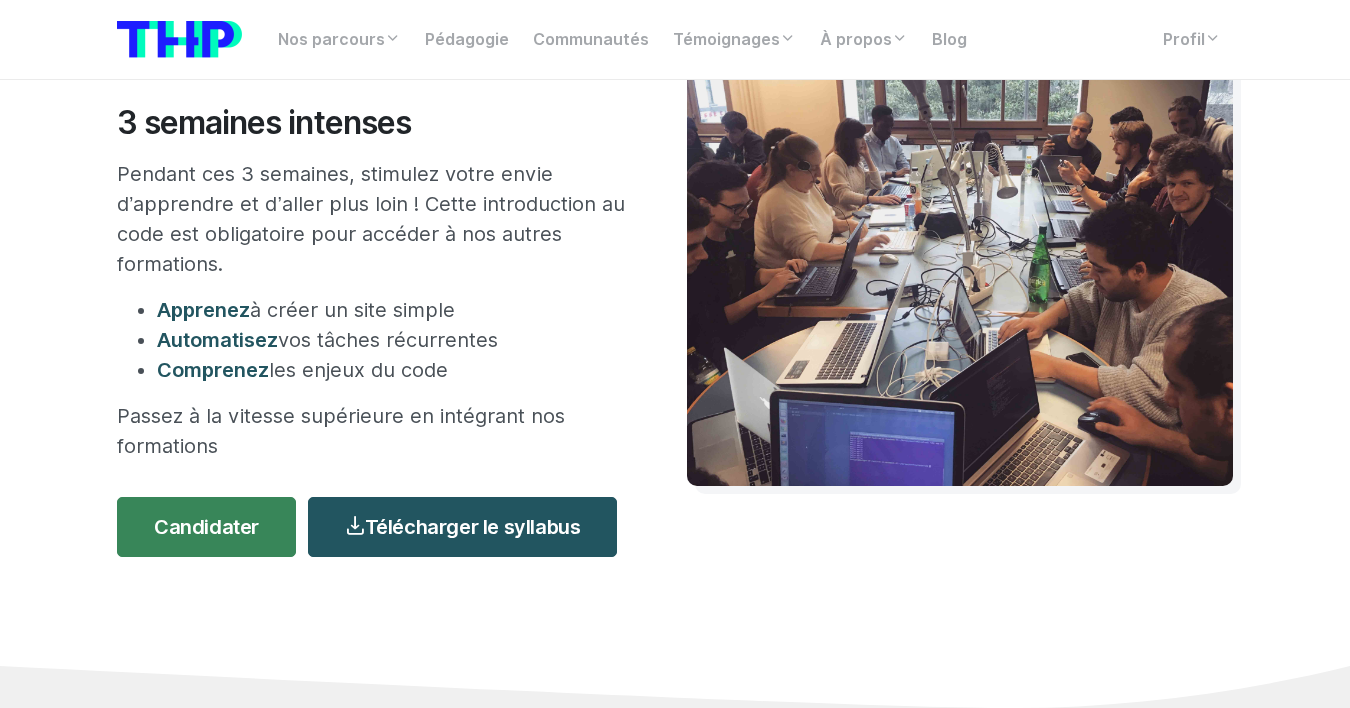 scroll, scrollTop: 217, scrollLeft: 0, axis: vertical 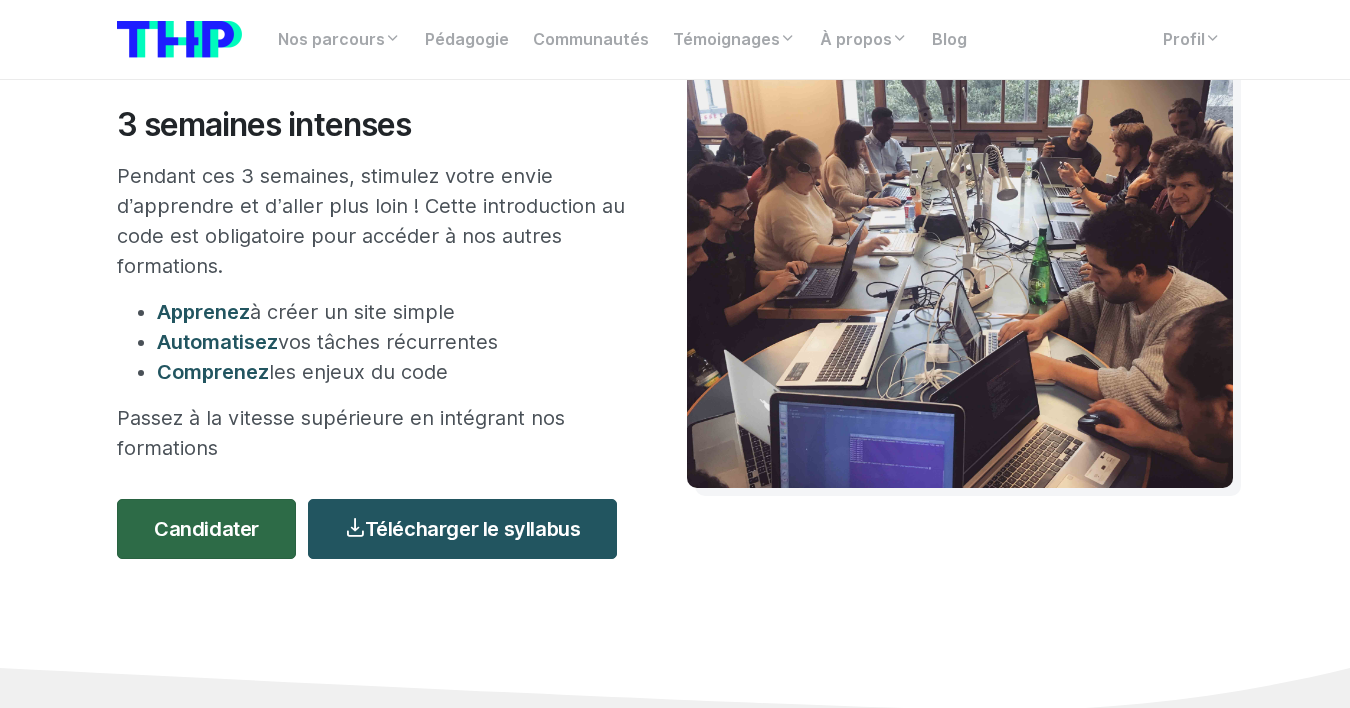 click on "Candidater" at bounding box center [206, 529] 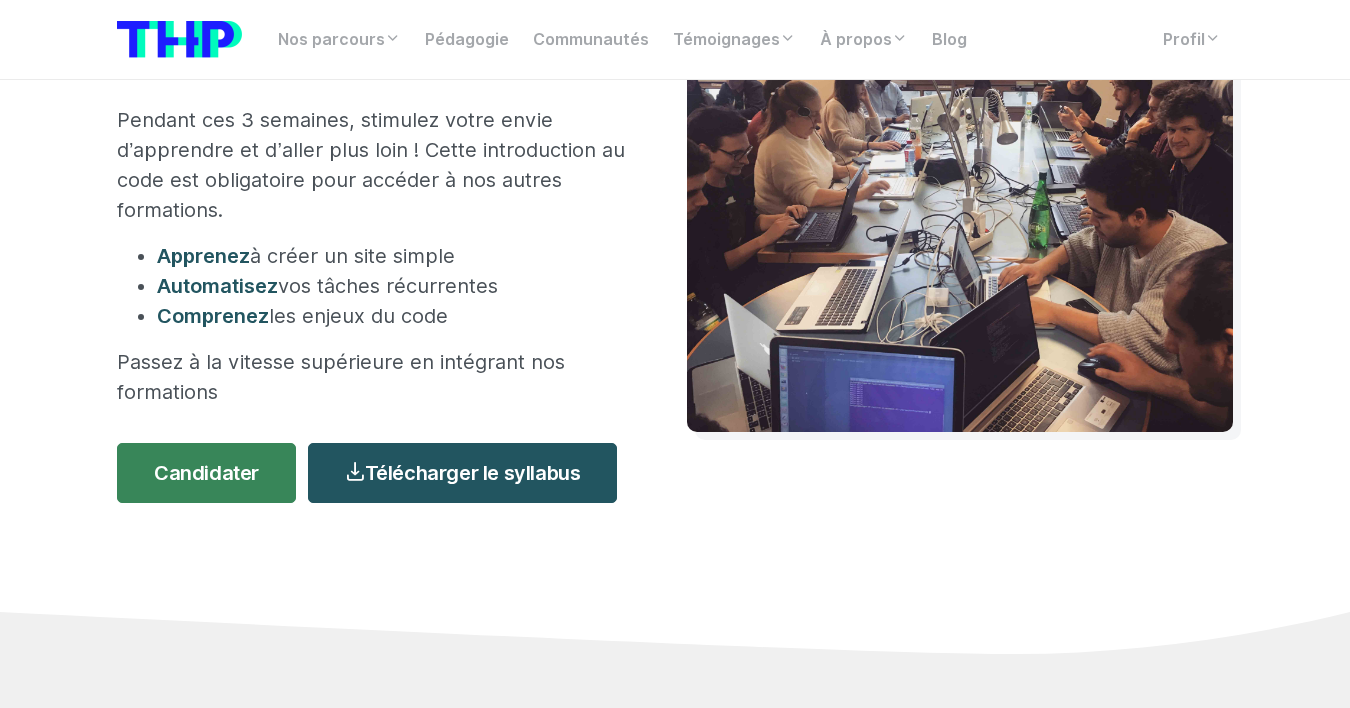 scroll, scrollTop: 271, scrollLeft: 0, axis: vertical 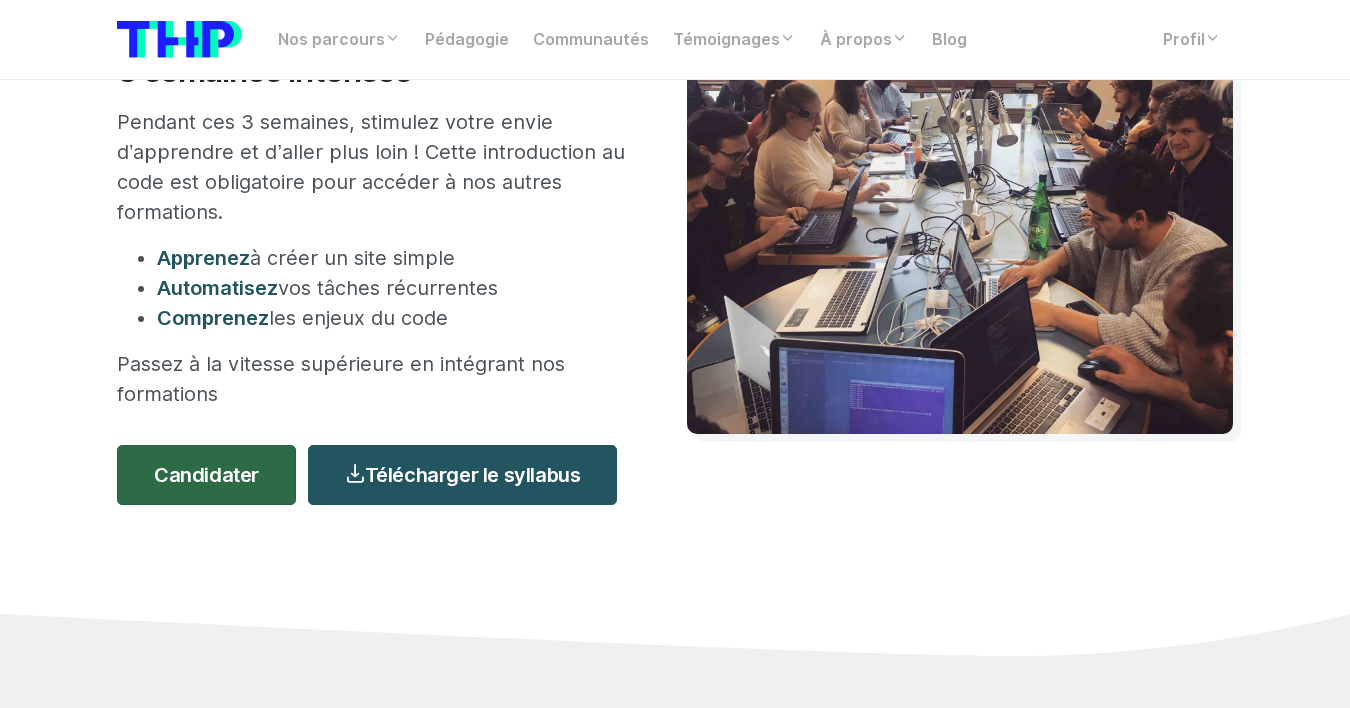 click on "Candidater" at bounding box center (206, 475) 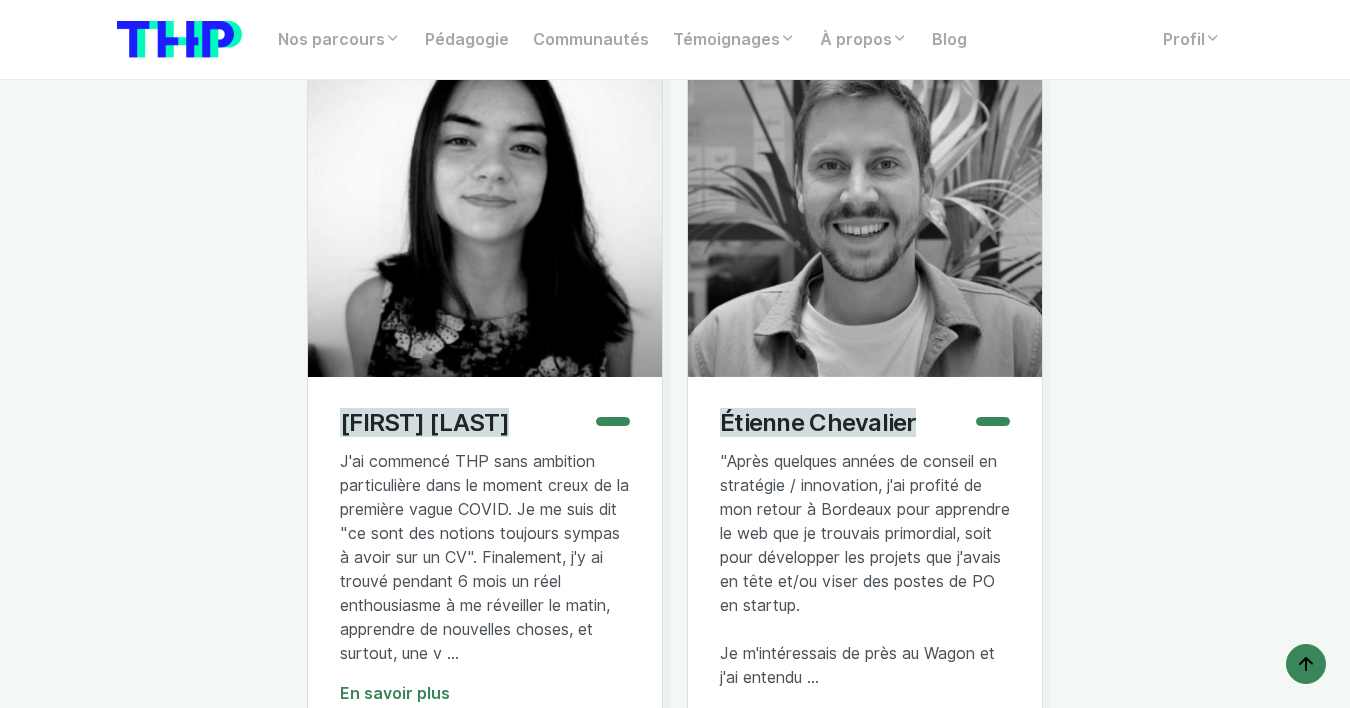 scroll, scrollTop: 4869, scrollLeft: 0, axis: vertical 